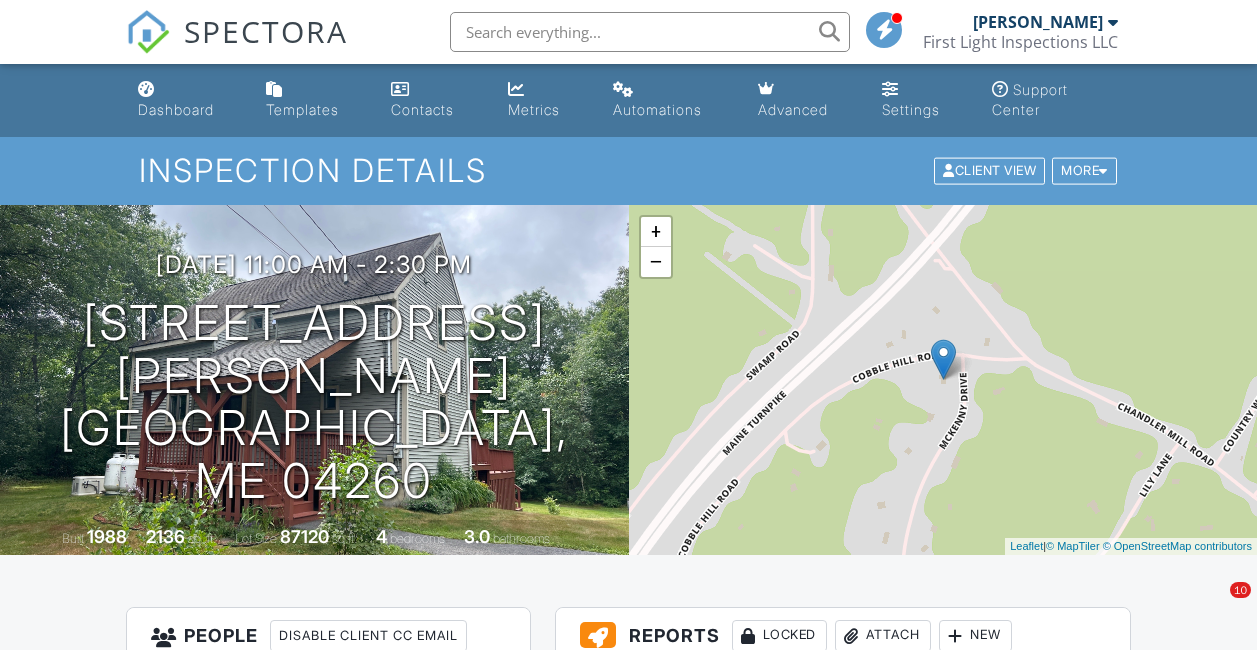 scroll, scrollTop: 114, scrollLeft: 0, axis: vertical 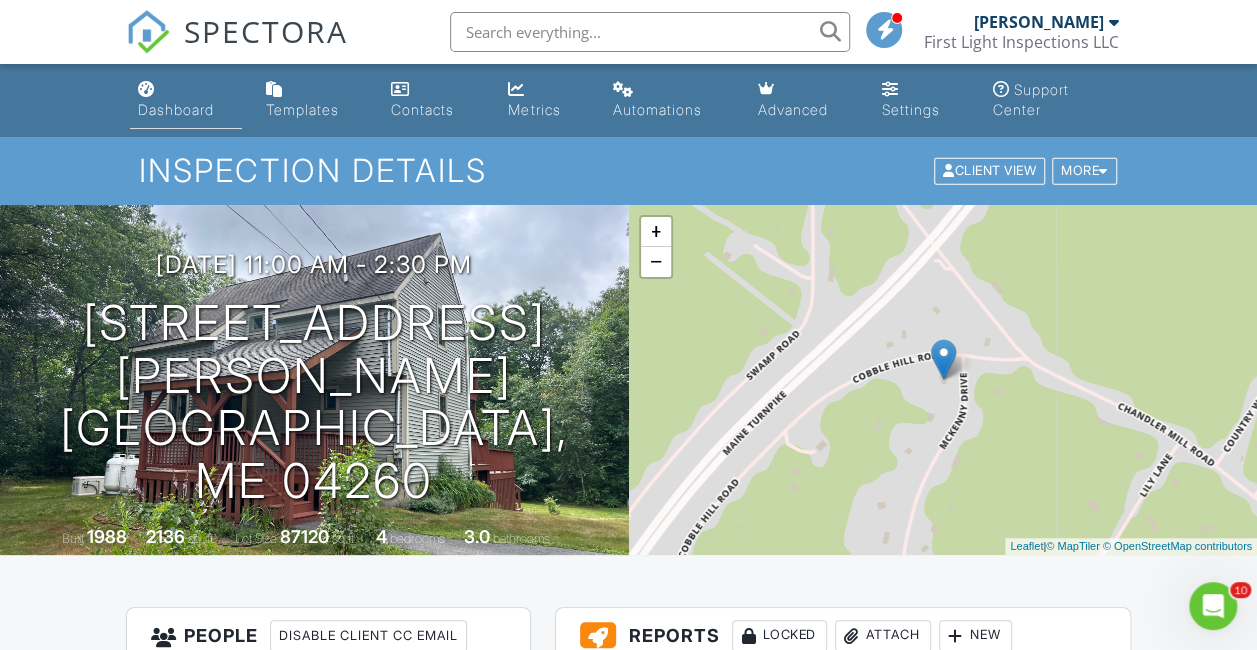 click on "Dashboard" at bounding box center [186, 100] 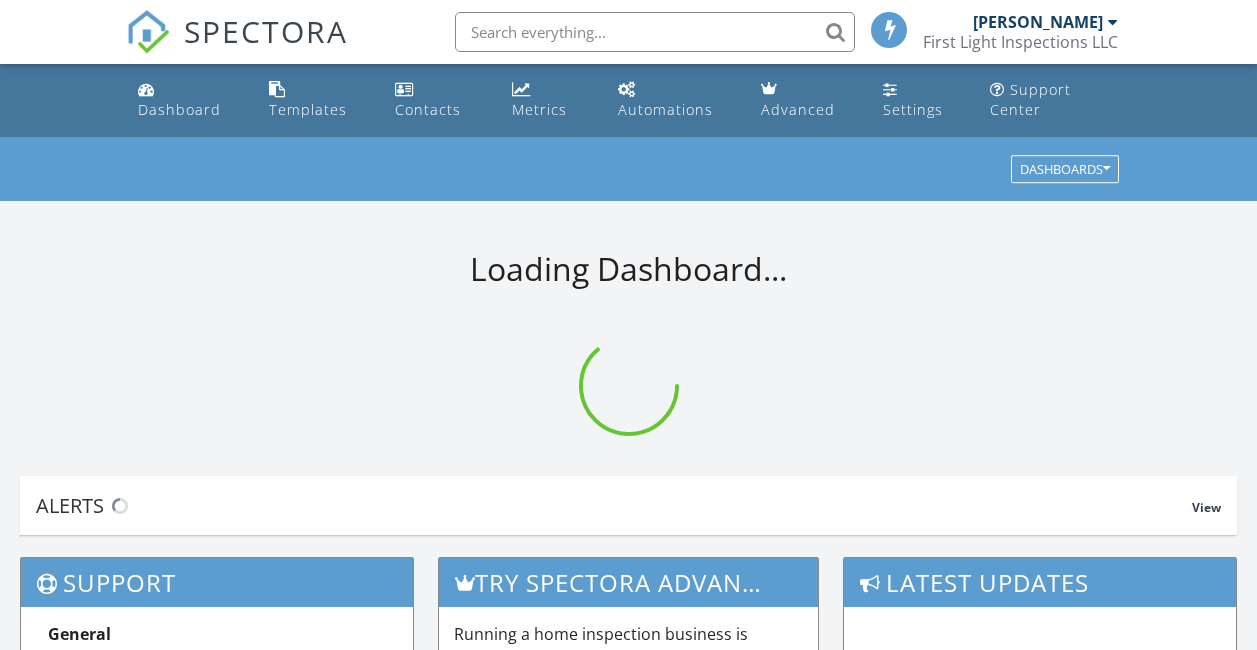 scroll, scrollTop: 0, scrollLeft: 0, axis: both 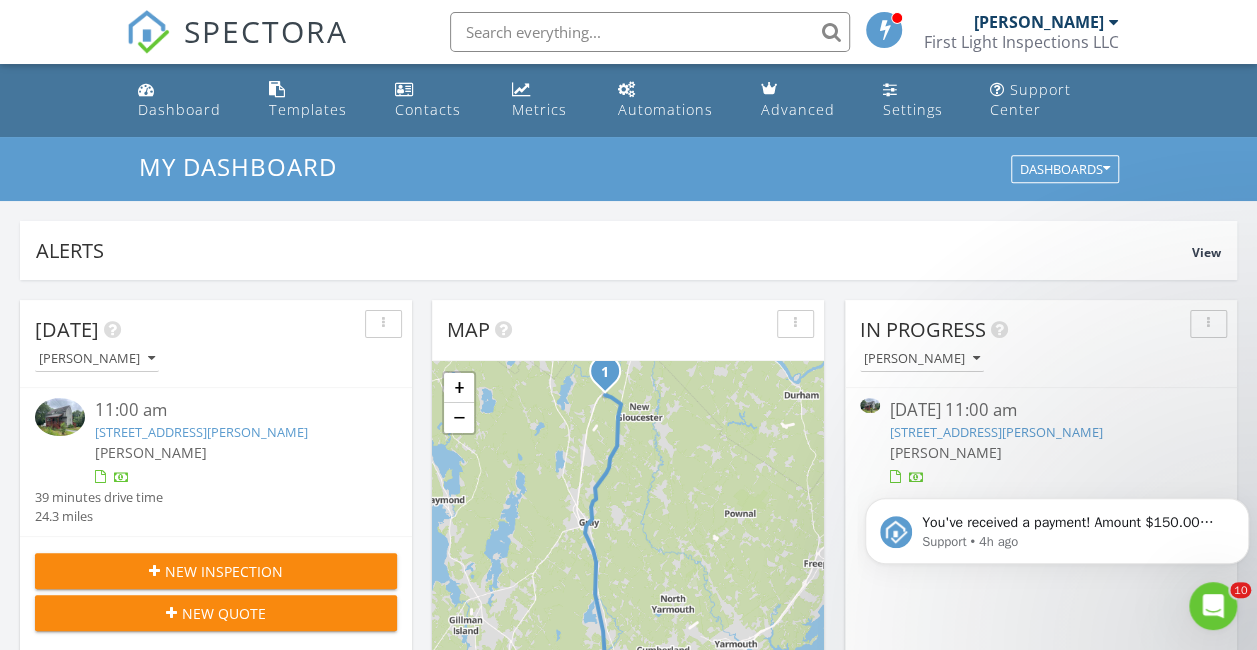 click on "[DATE] 11:00 am" at bounding box center (1041, 410) 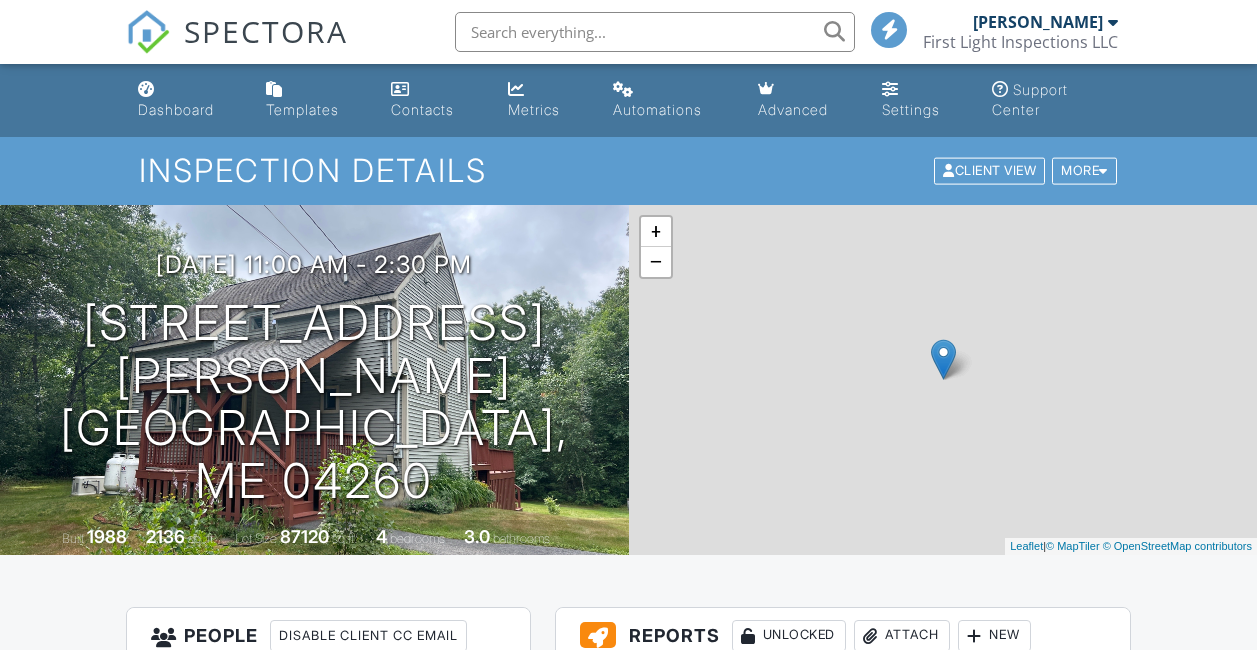 scroll, scrollTop: 0, scrollLeft: 0, axis: both 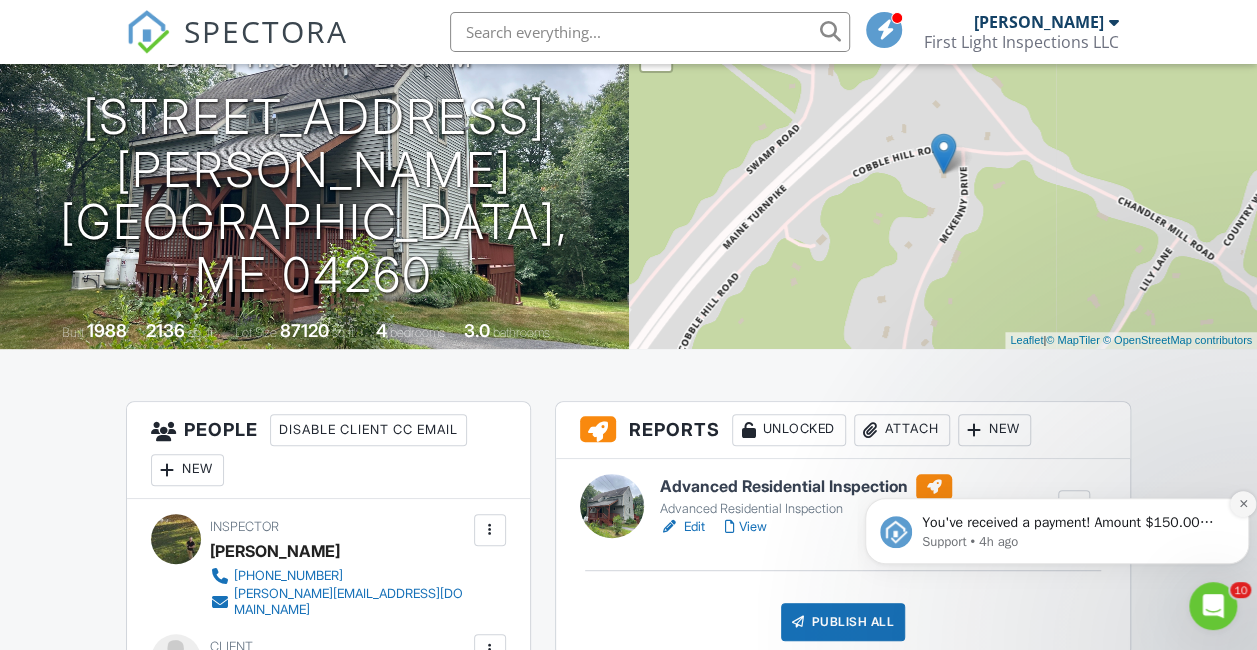 click 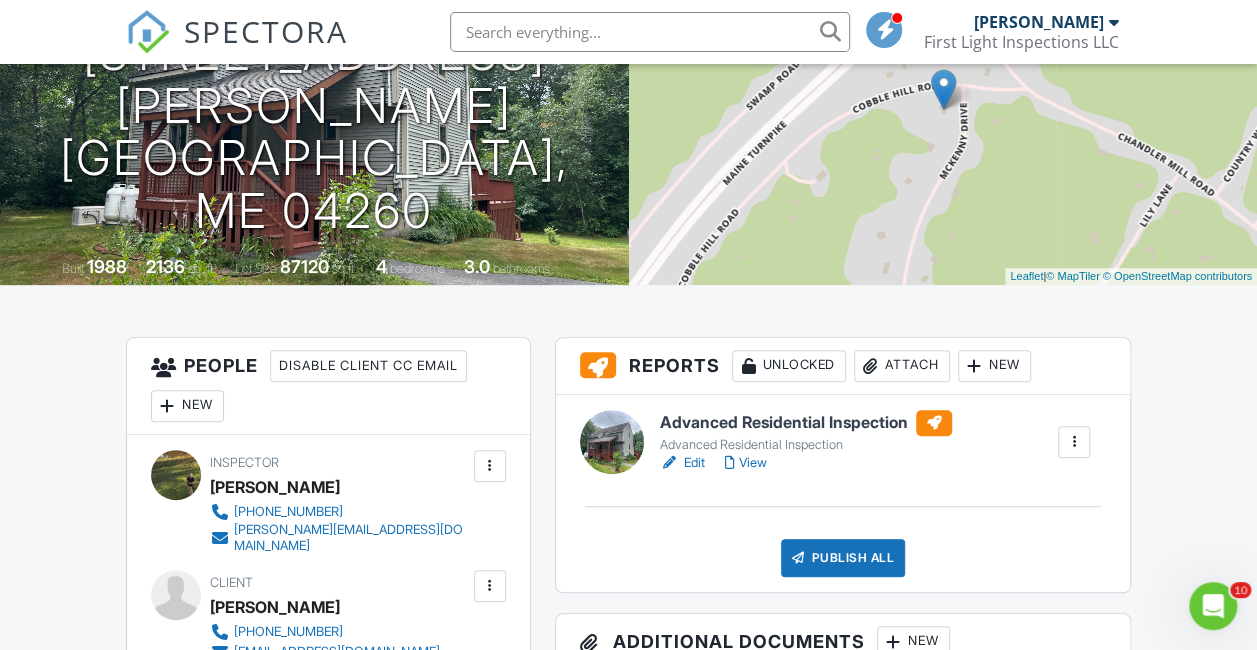 scroll, scrollTop: 0, scrollLeft: 0, axis: both 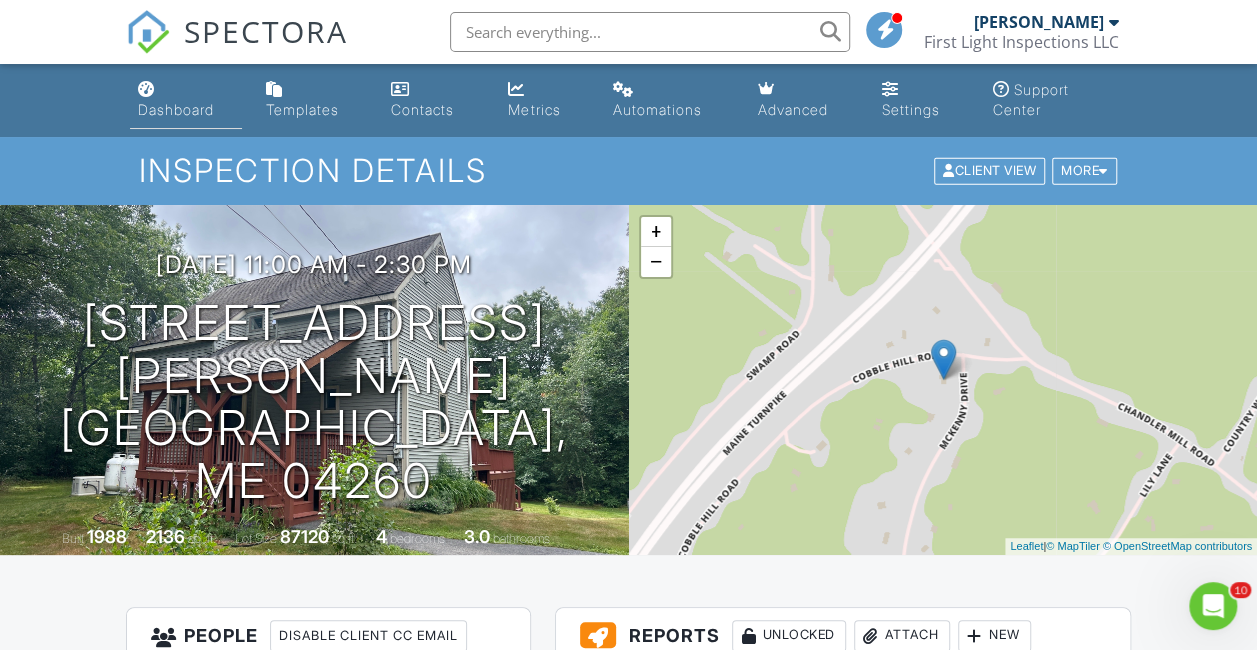 click on "Dashboard" at bounding box center [176, 109] 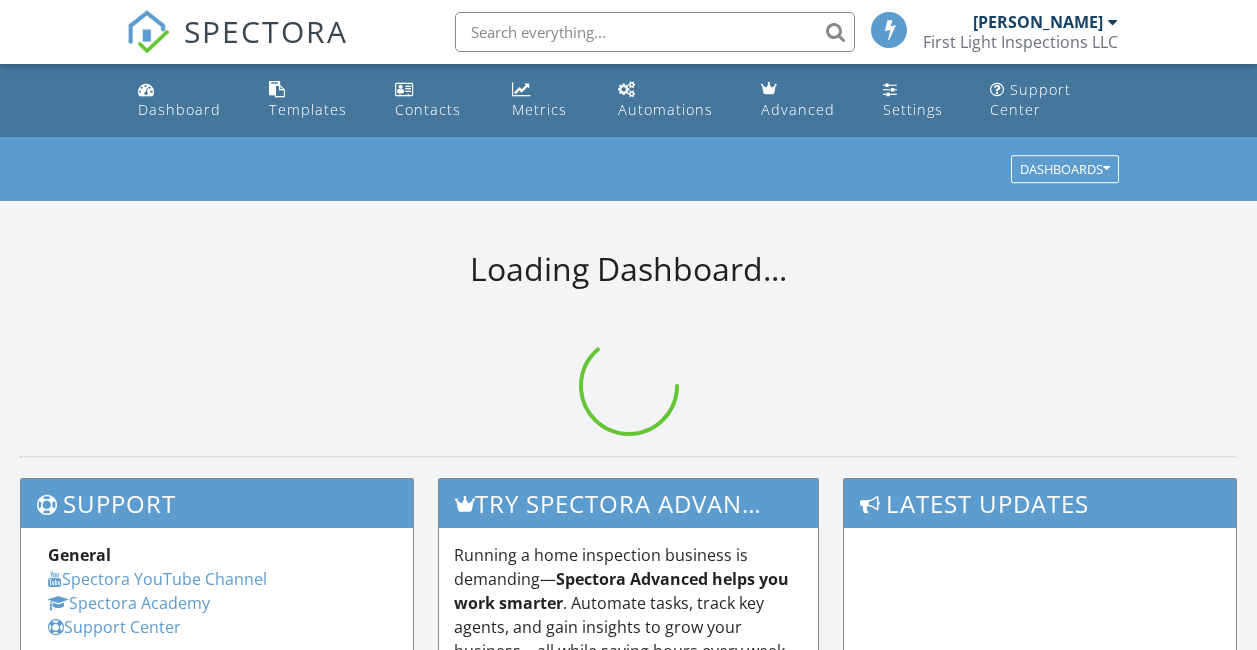 scroll, scrollTop: 0, scrollLeft: 0, axis: both 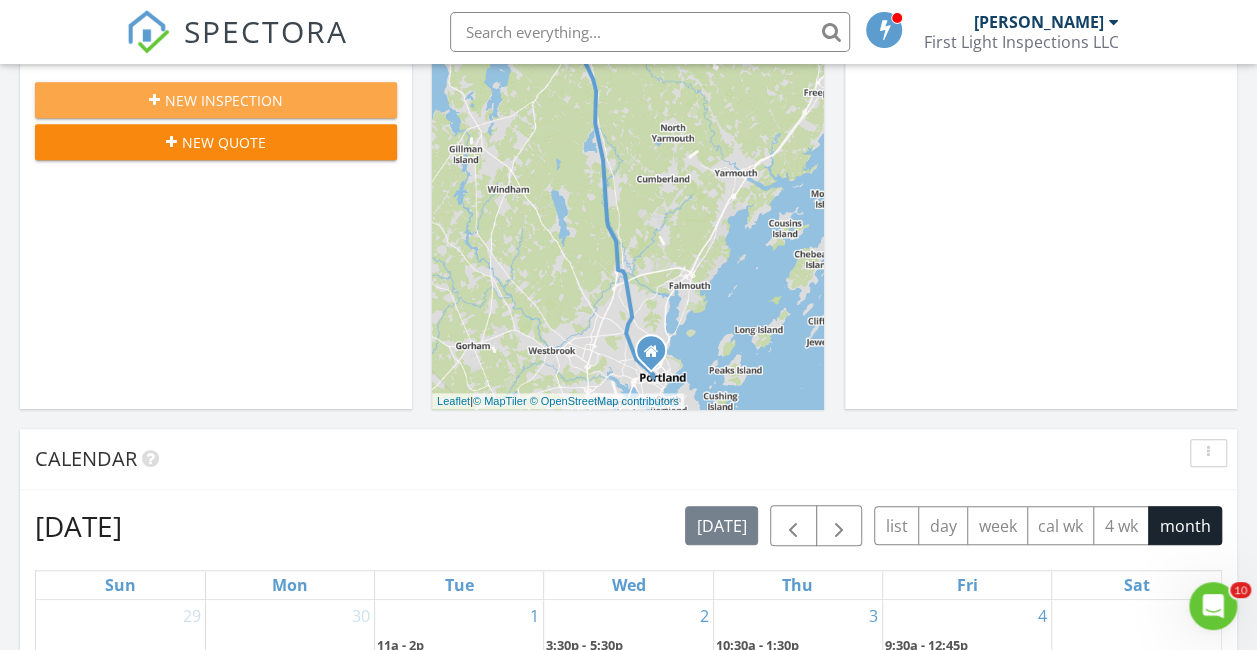 click on "New Inspection" at bounding box center (224, 100) 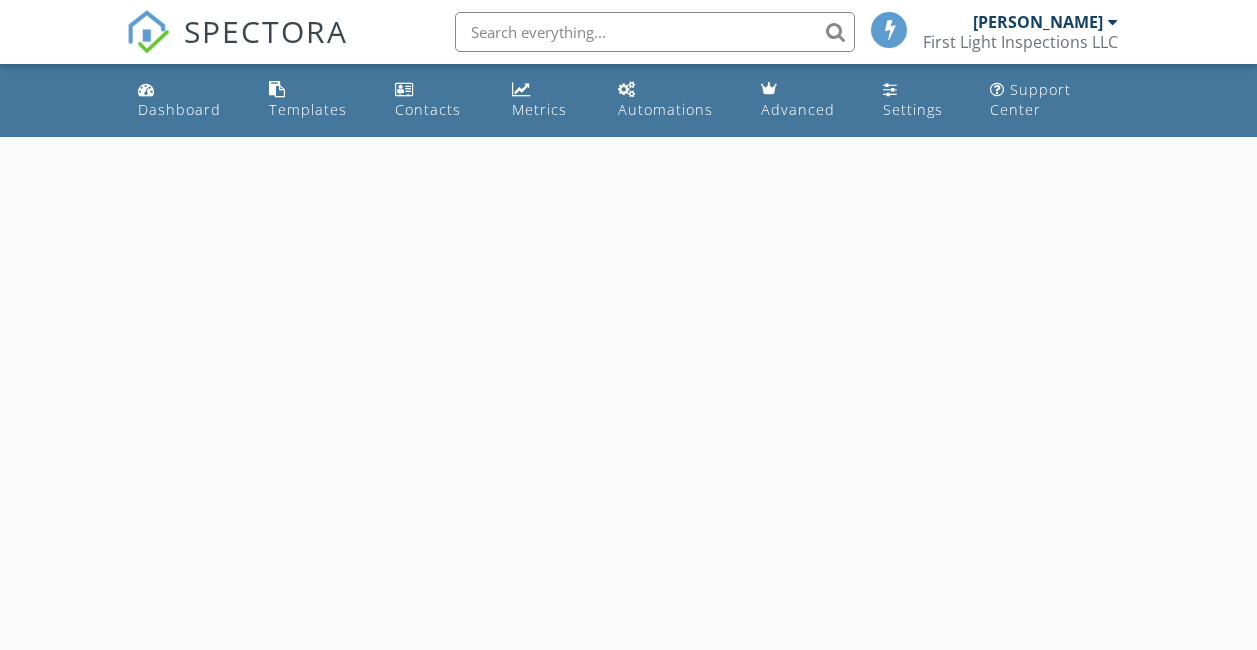 scroll, scrollTop: 0, scrollLeft: 0, axis: both 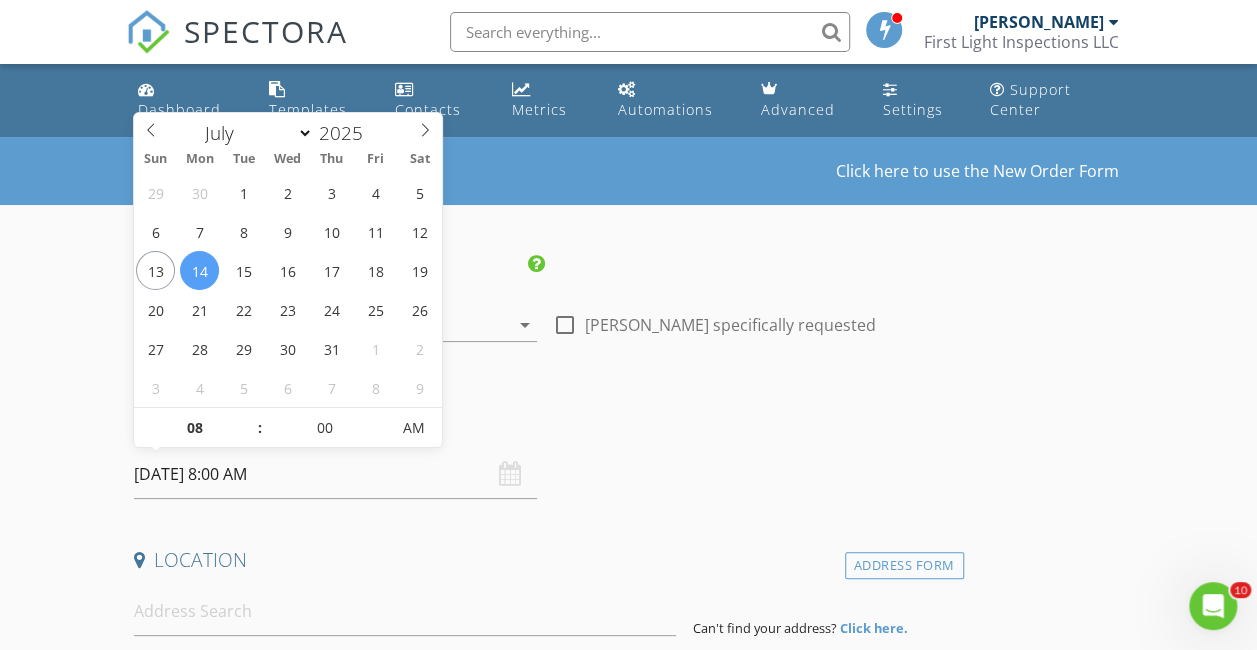 click on "07/14/2025 8:00 AM" at bounding box center [335, 474] 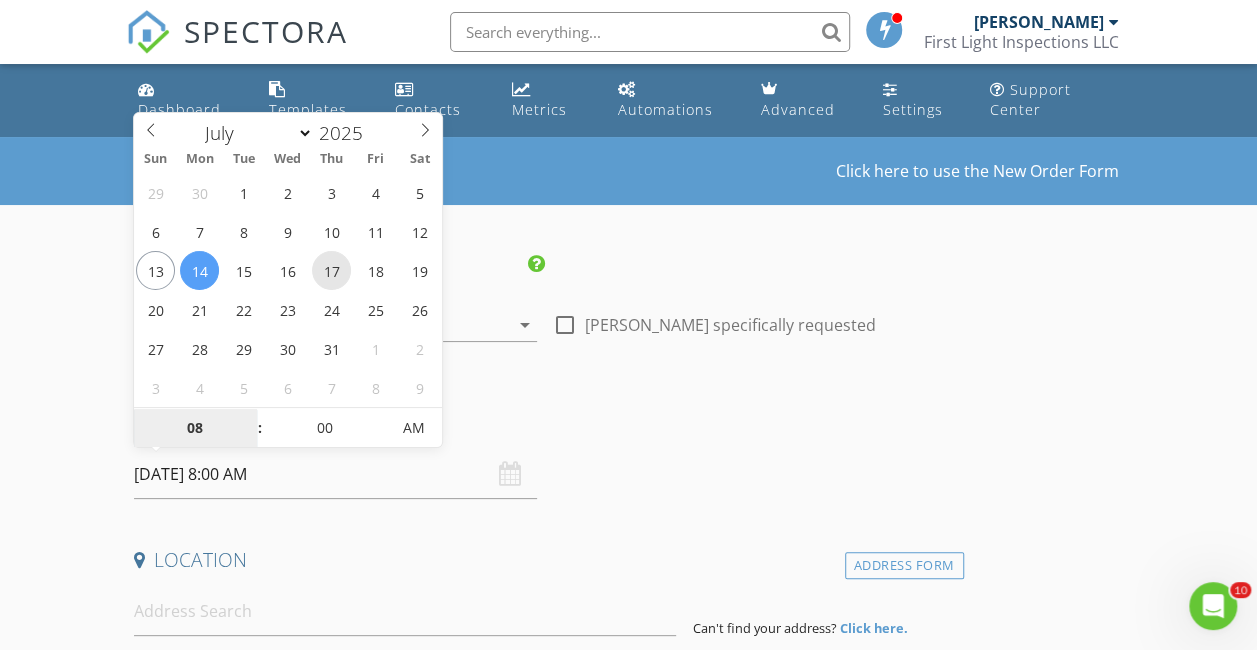 type on "07/17/2025 8:00 AM" 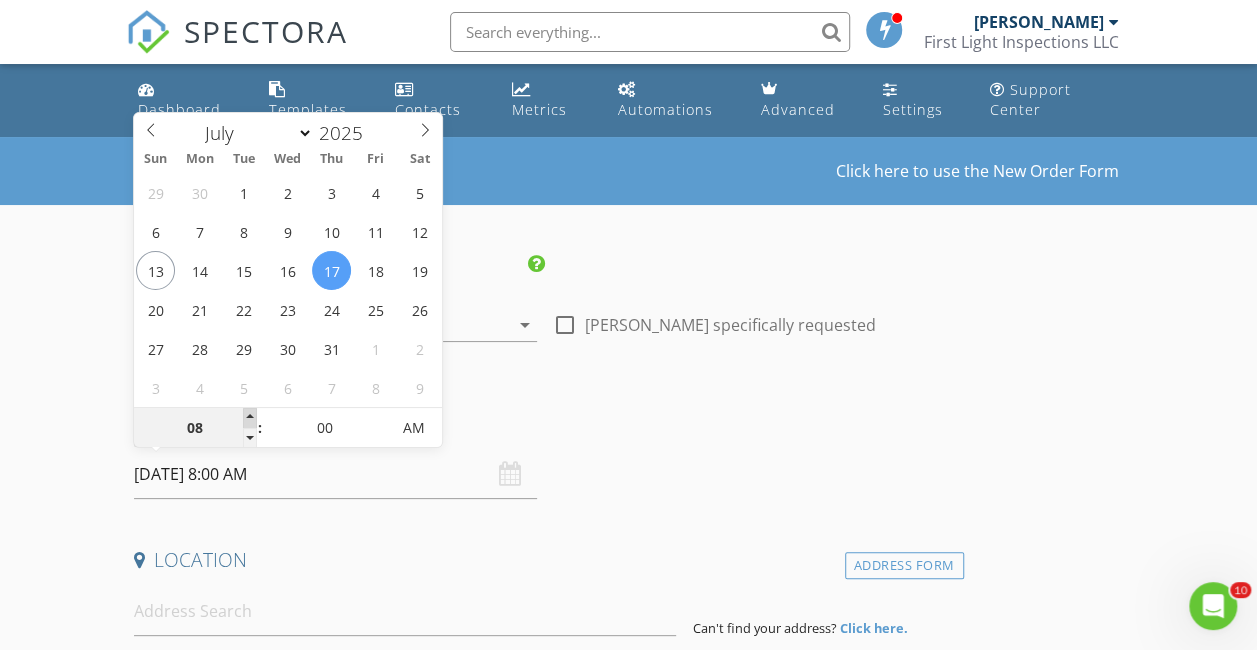 type on "09" 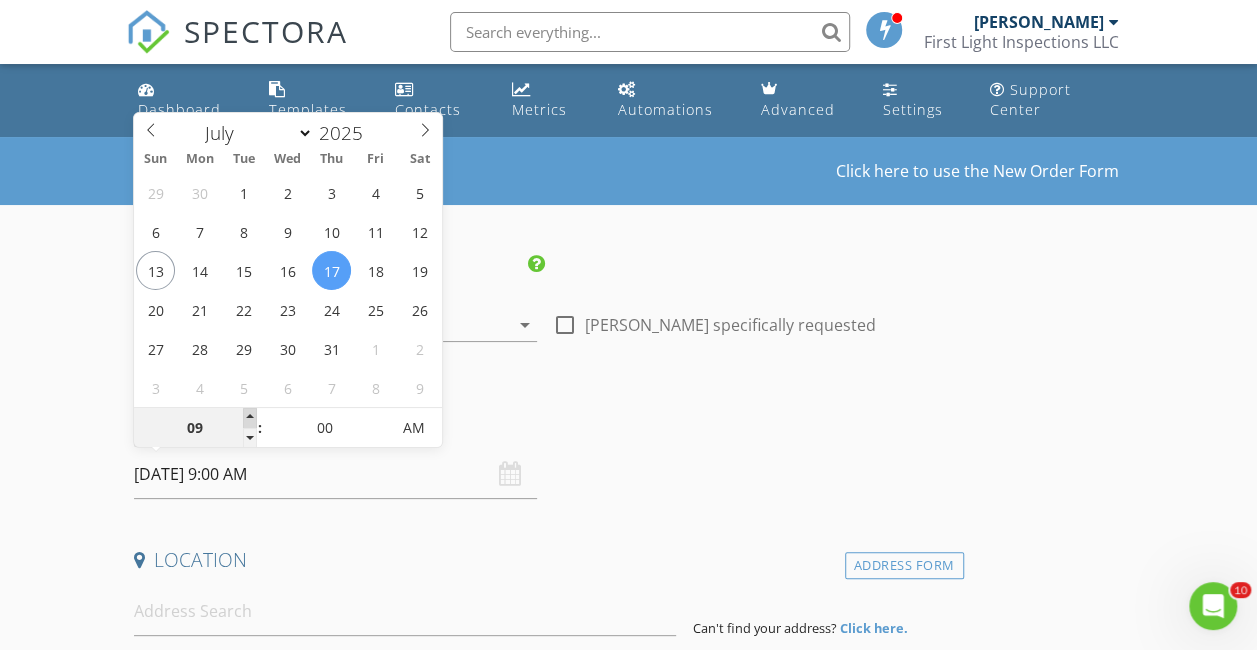 click at bounding box center (250, 418) 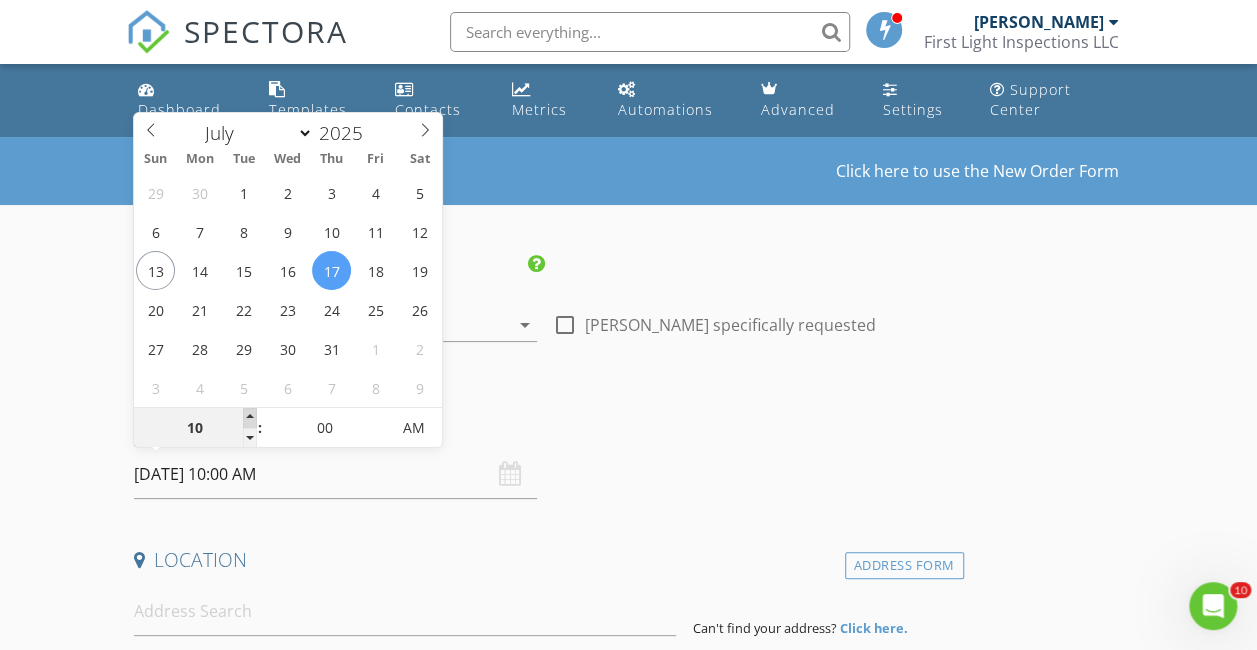click at bounding box center (250, 418) 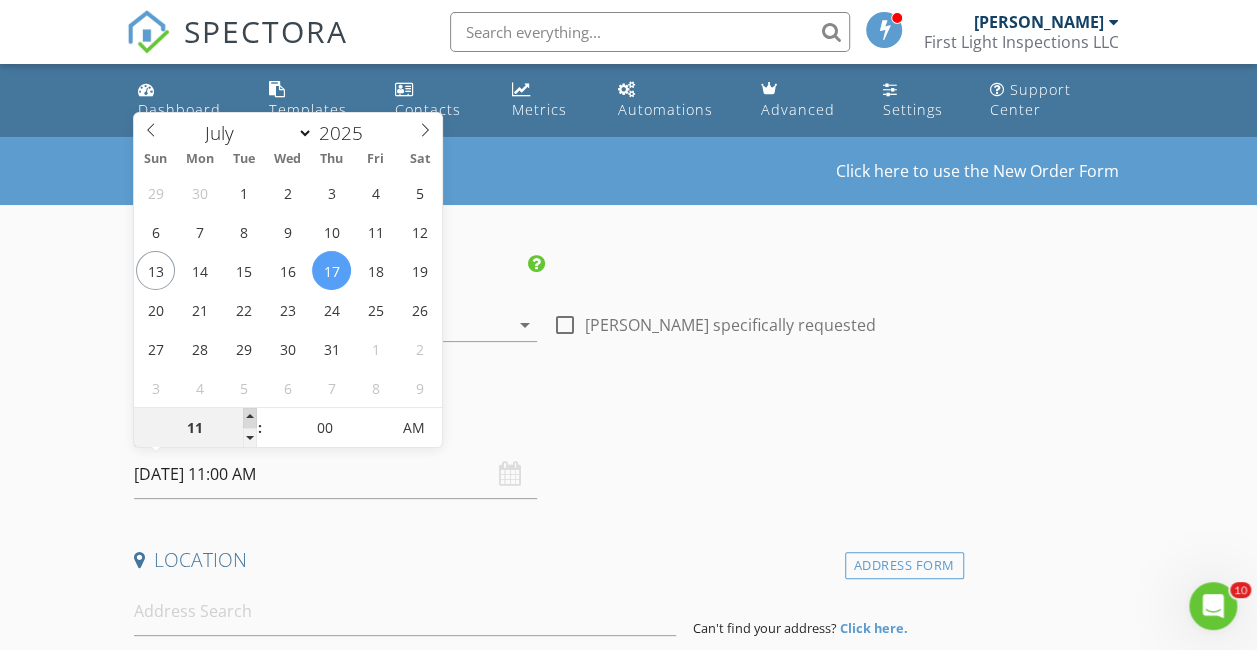 click at bounding box center [250, 418] 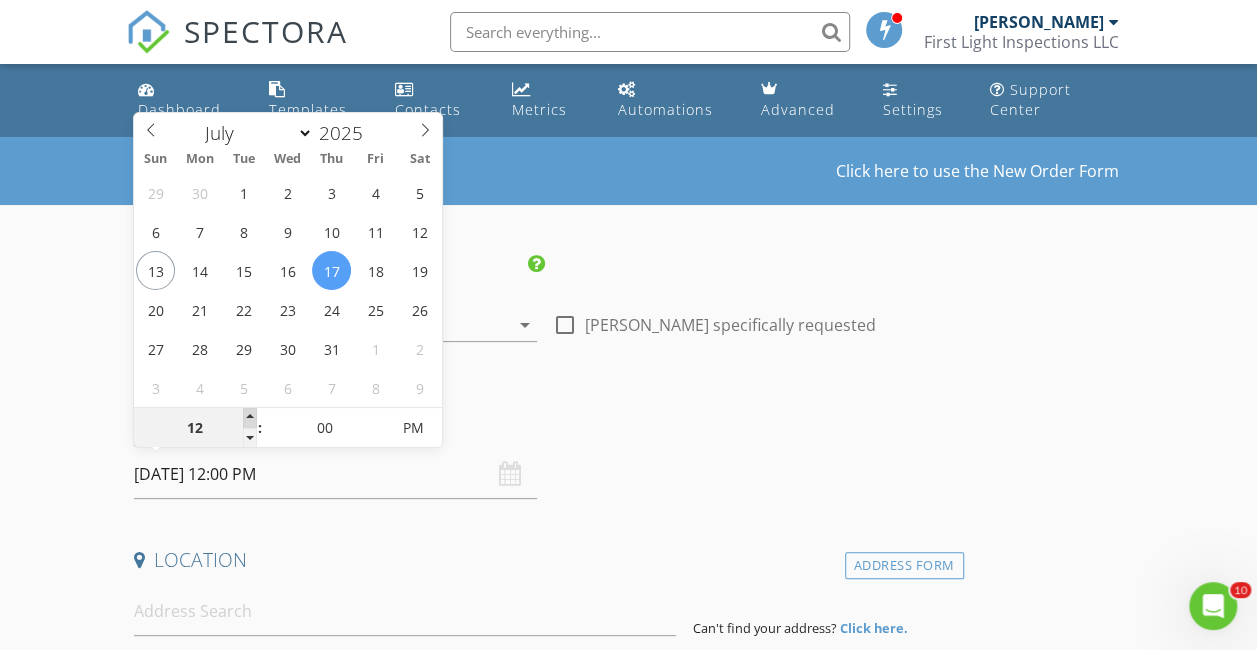 click at bounding box center (250, 418) 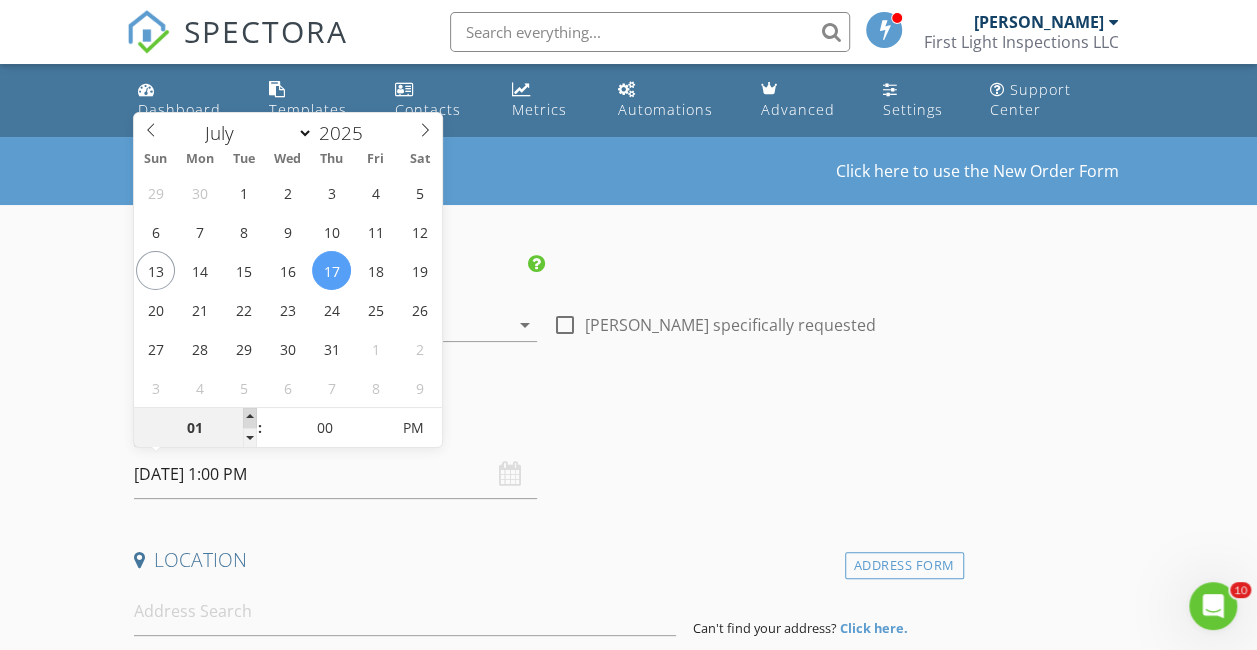 click at bounding box center (250, 418) 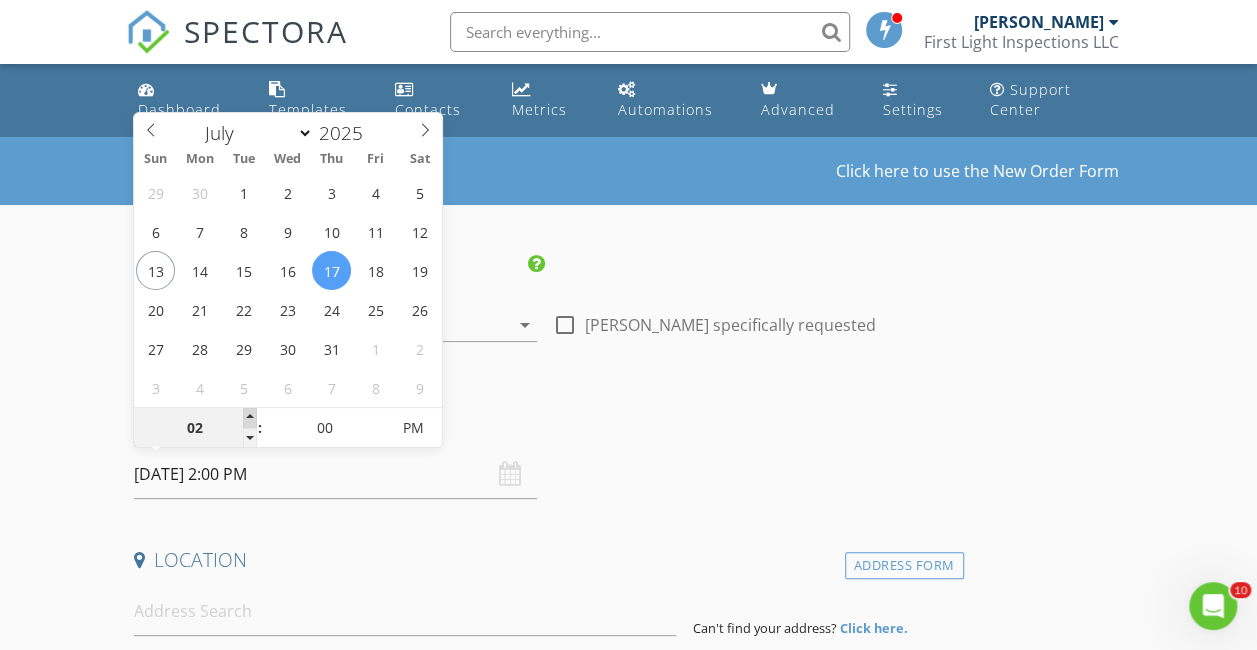 click at bounding box center (250, 418) 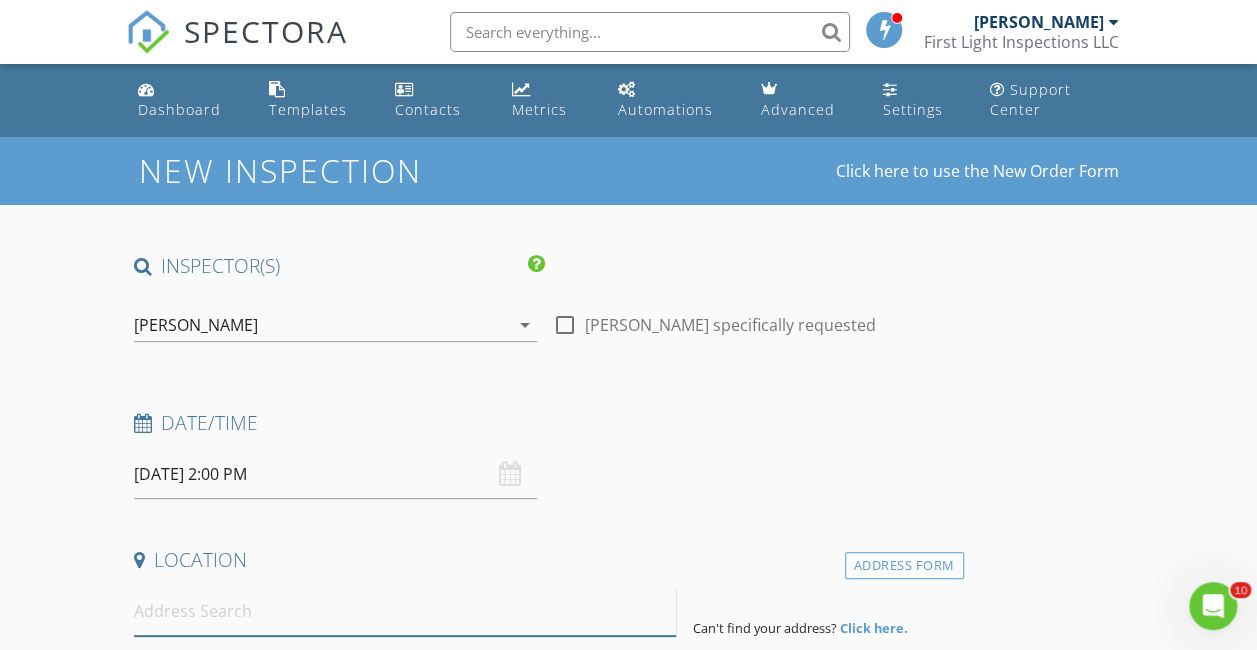 click at bounding box center (405, 611) 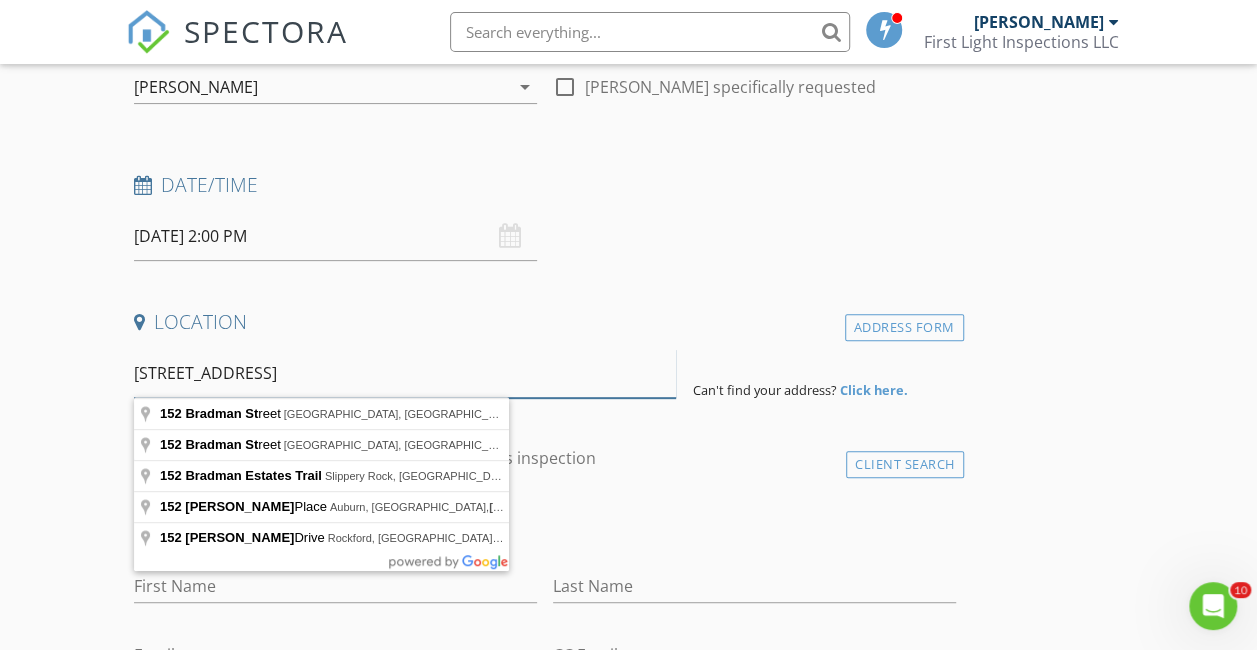 scroll, scrollTop: 244, scrollLeft: 0, axis: vertical 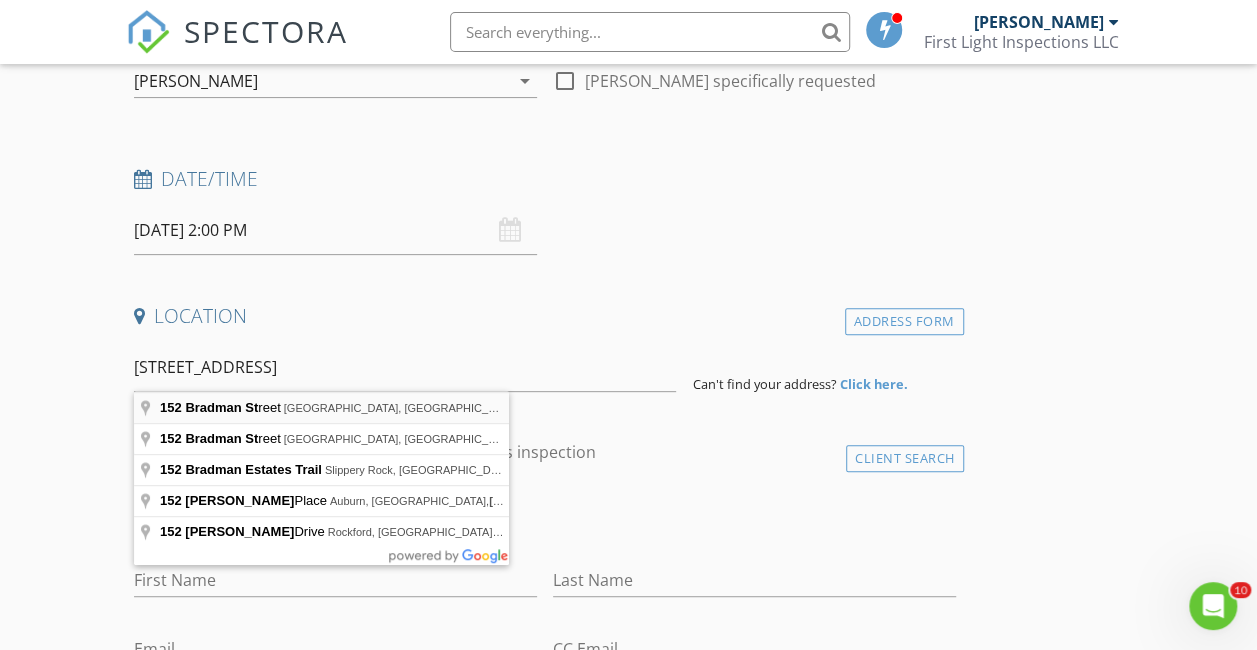 type on "152 Bradman Street, Auburn, ME, USA" 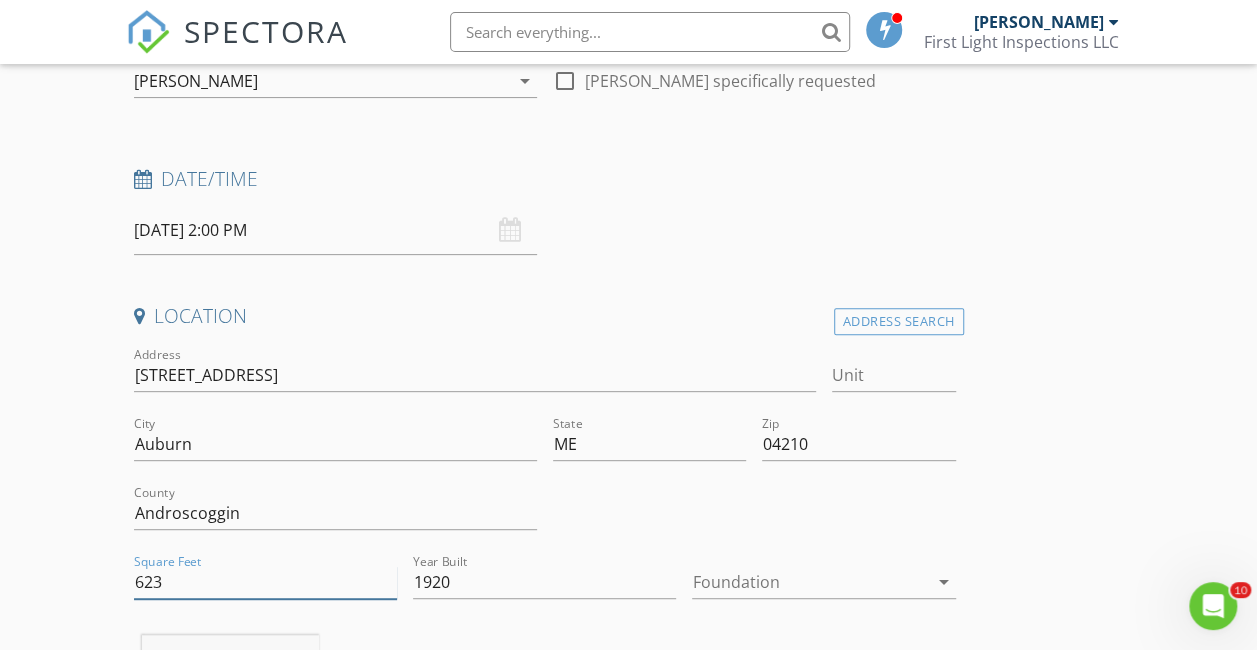 click on "623" at bounding box center (265, 582) 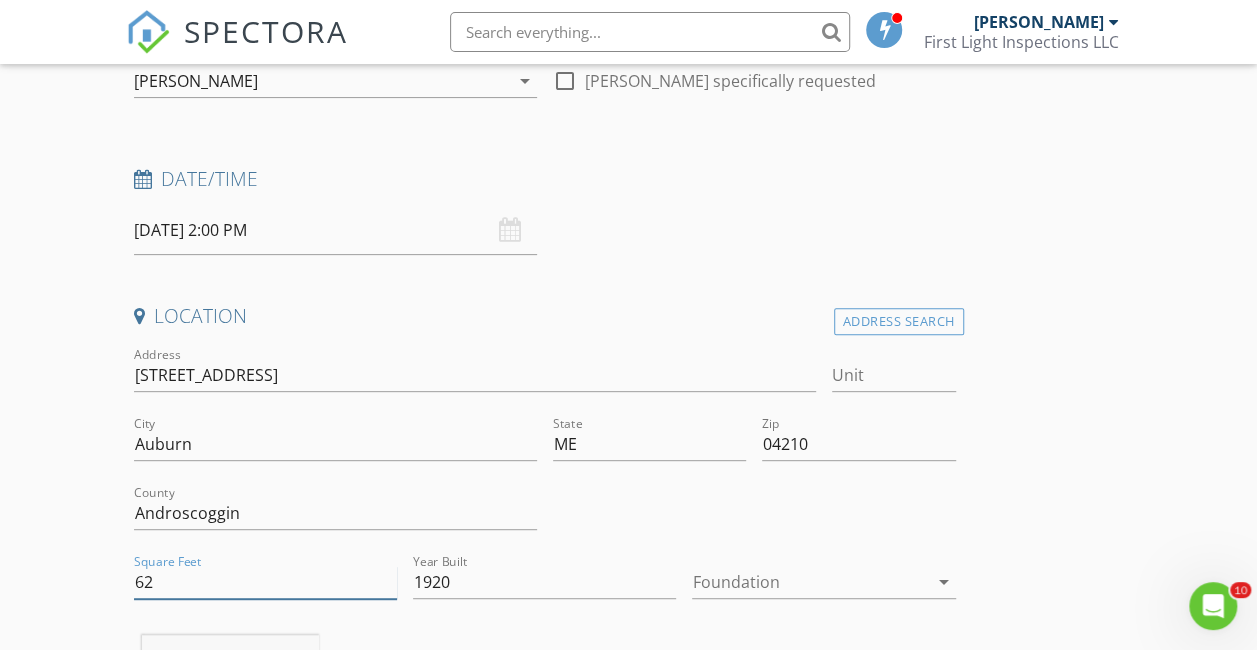 type on "6" 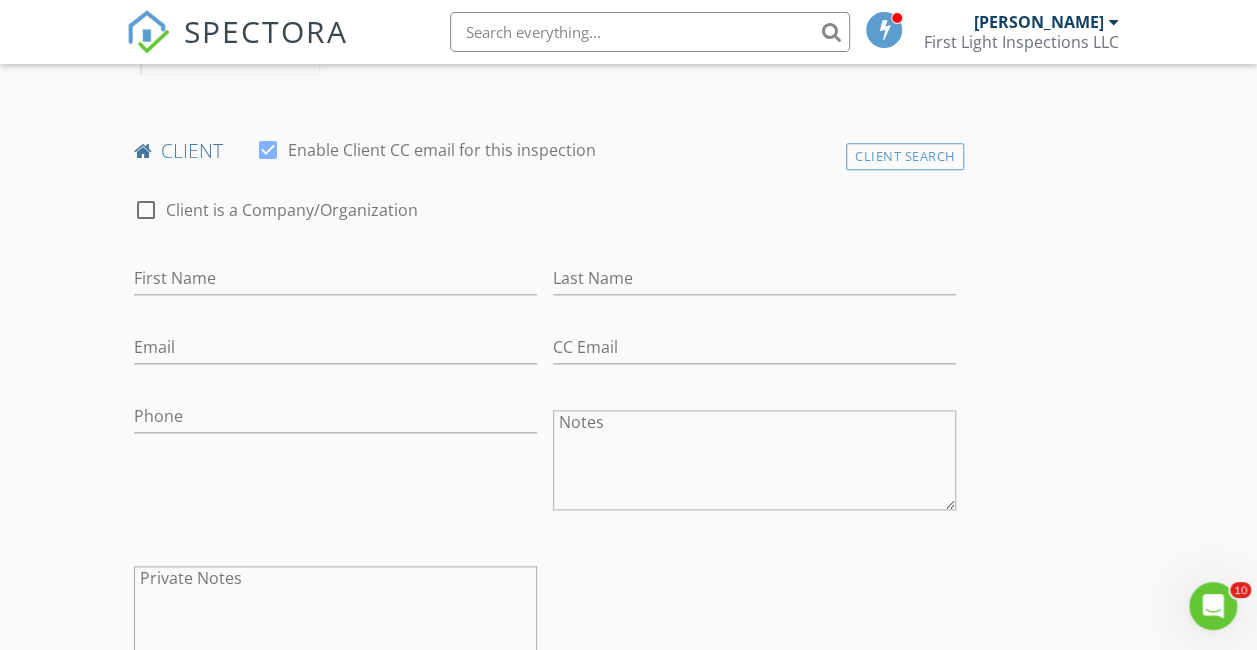 scroll, scrollTop: 1014, scrollLeft: 0, axis: vertical 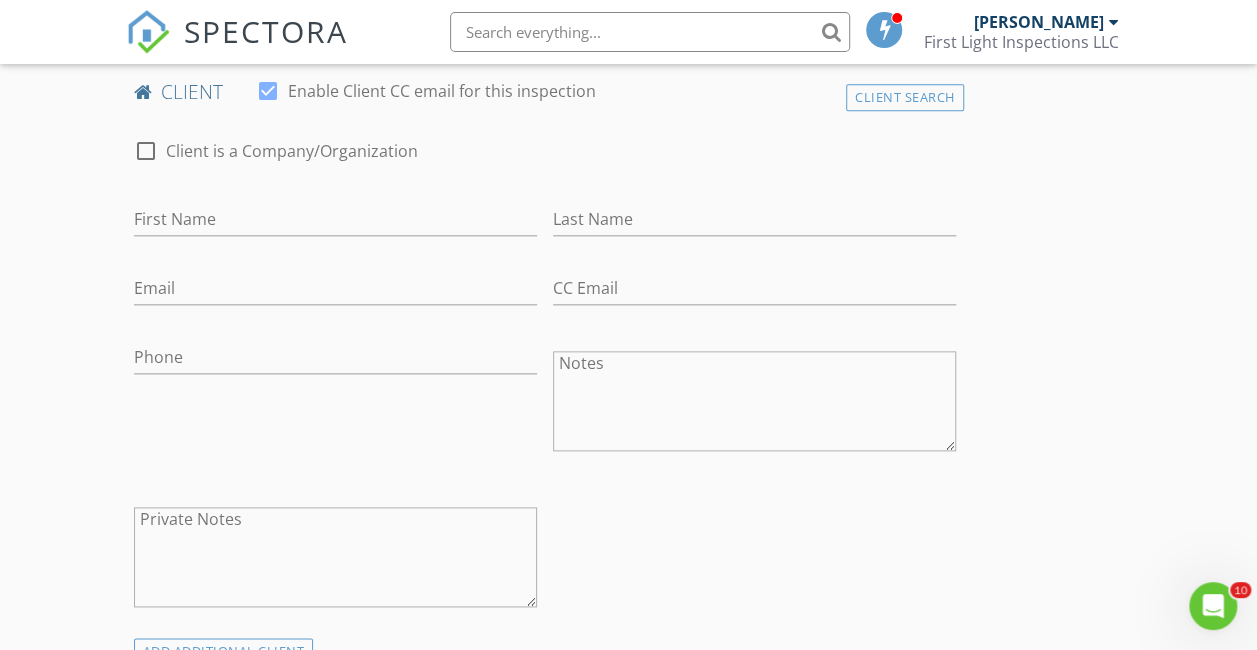 type on "1100" 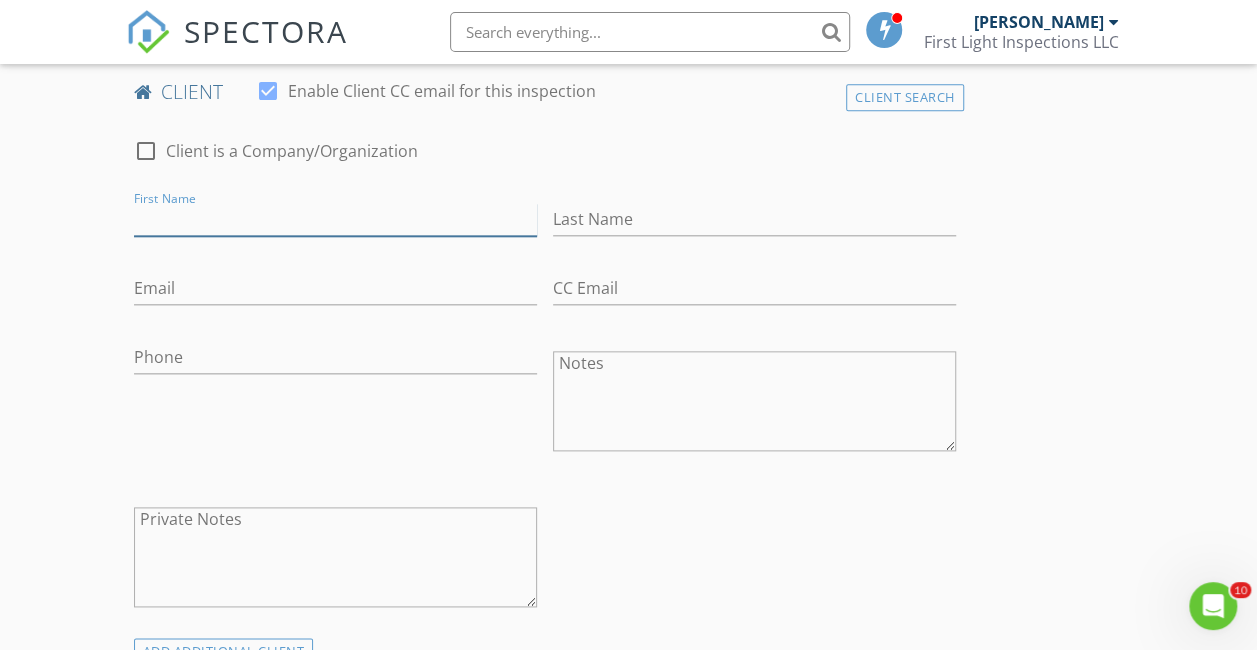 click on "First Name" at bounding box center (335, 219) 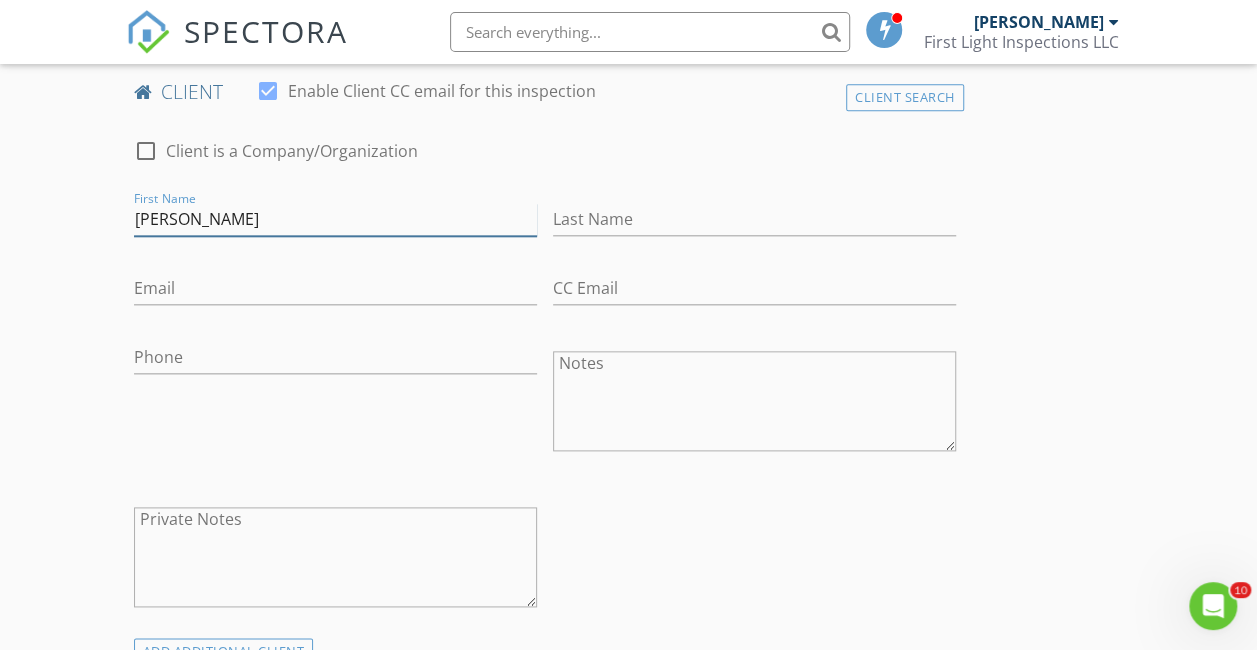 type on "Elizabeth Currie" 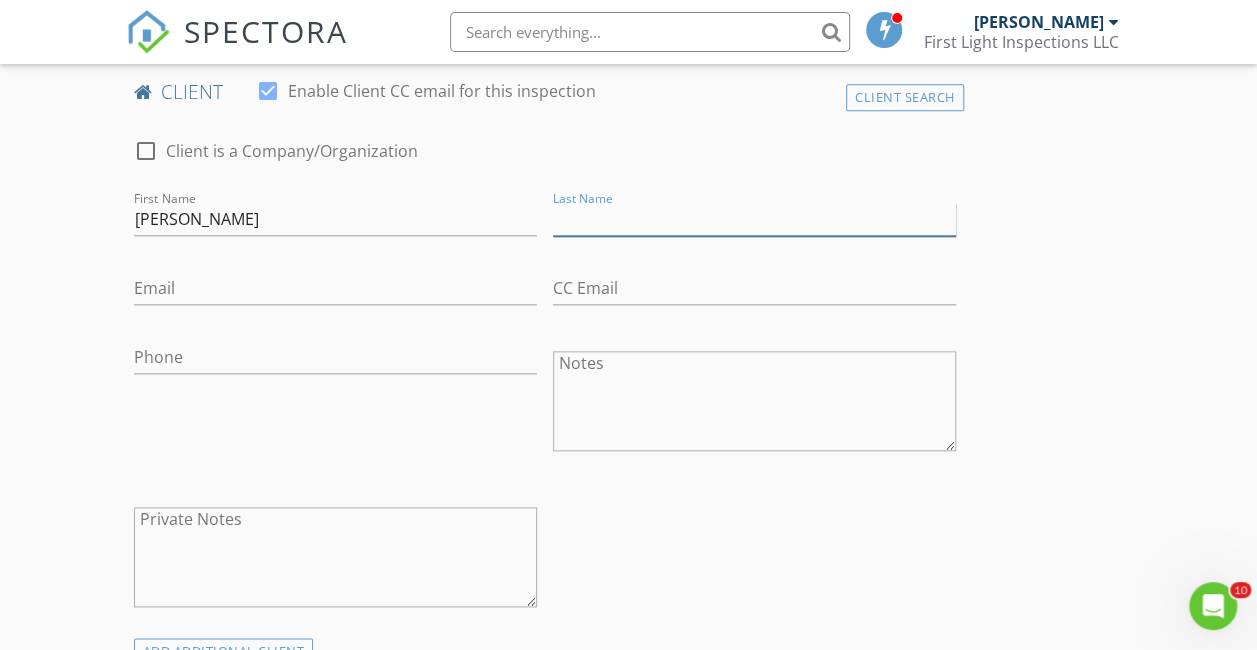 click on "Last Name" at bounding box center (754, 219) 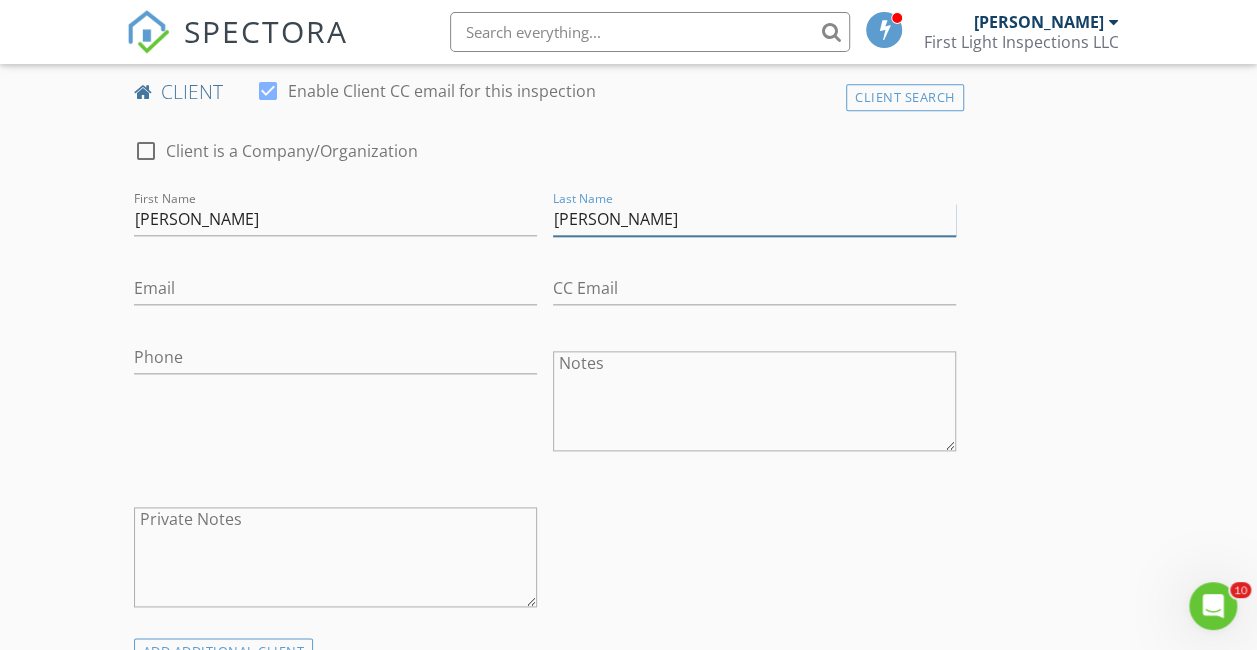 type on "Elizabeth Currie" 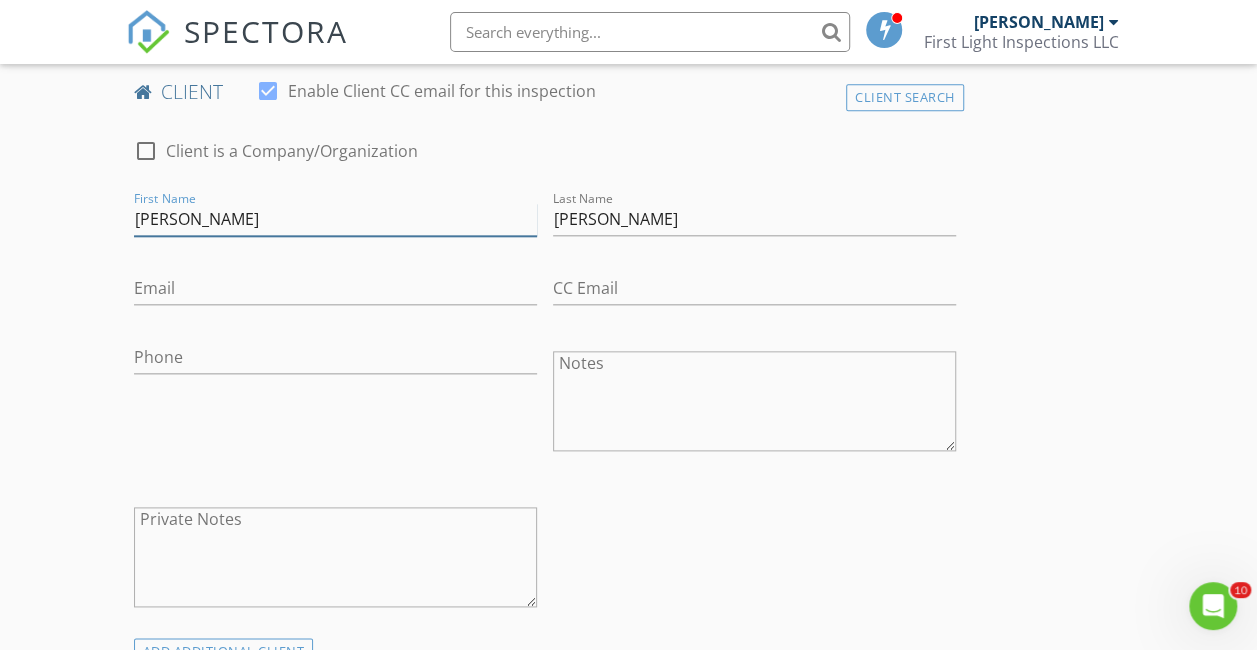 click on "Elizabeth Currie" at bounding box center (335, 219) 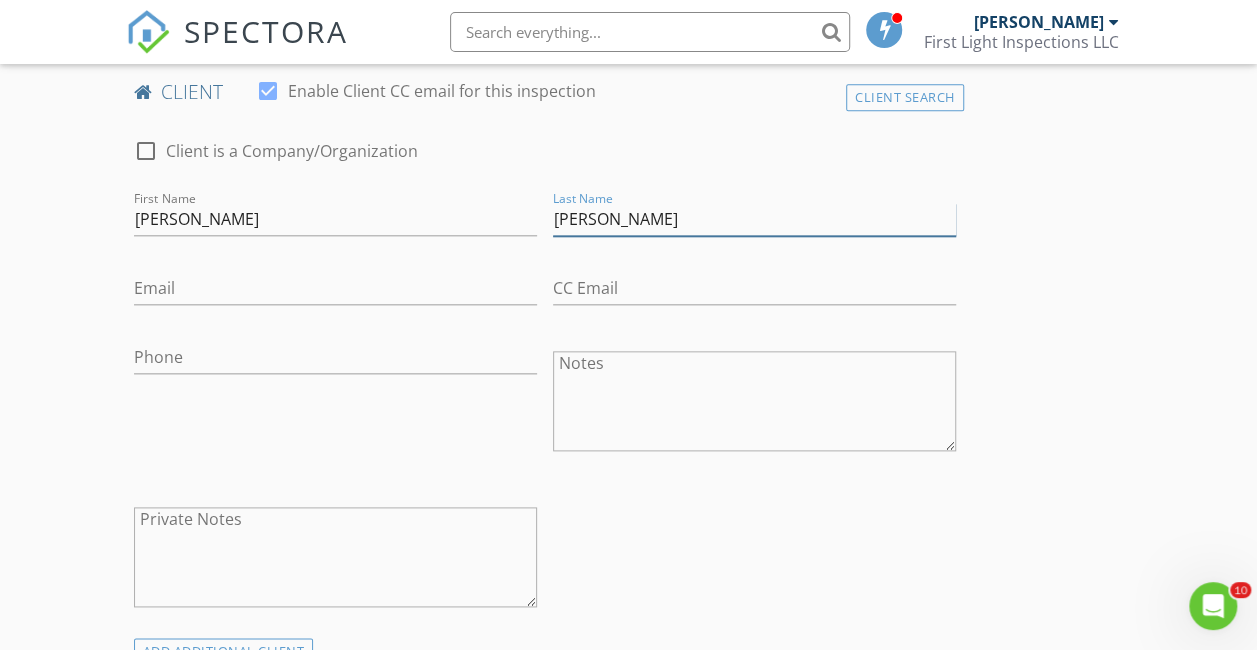 click on "Elizabeth Currie" at bounding box center [754, 219] 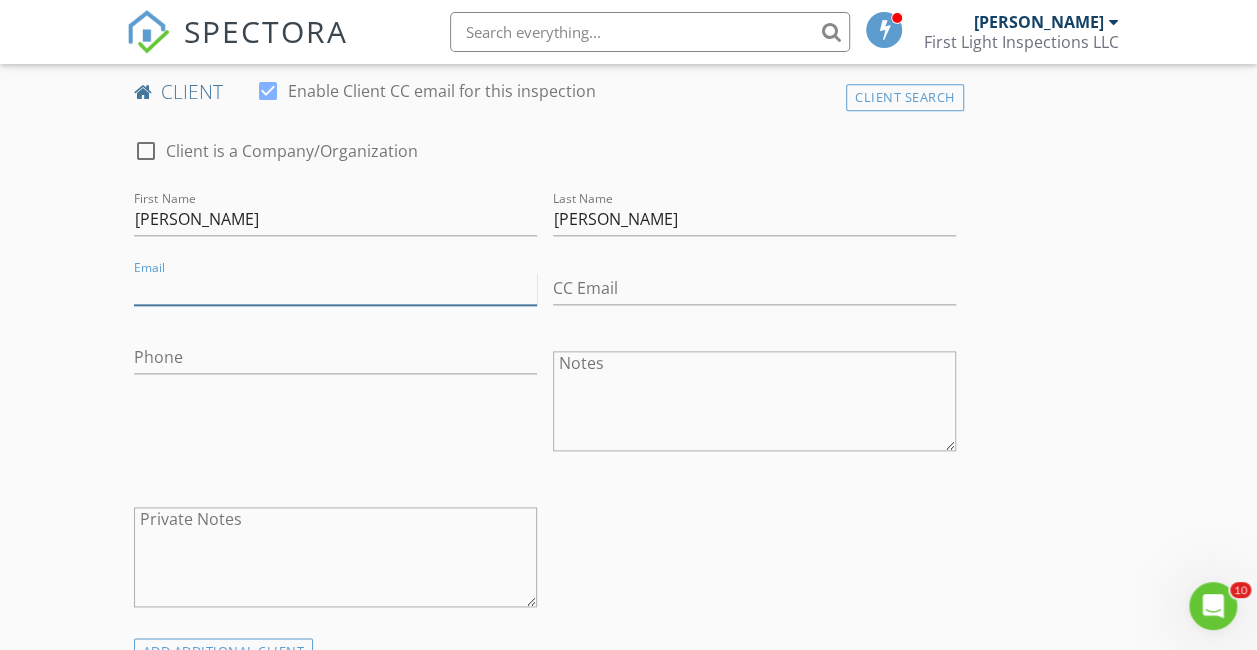 click on "Email" at bounding box center (335, 288) 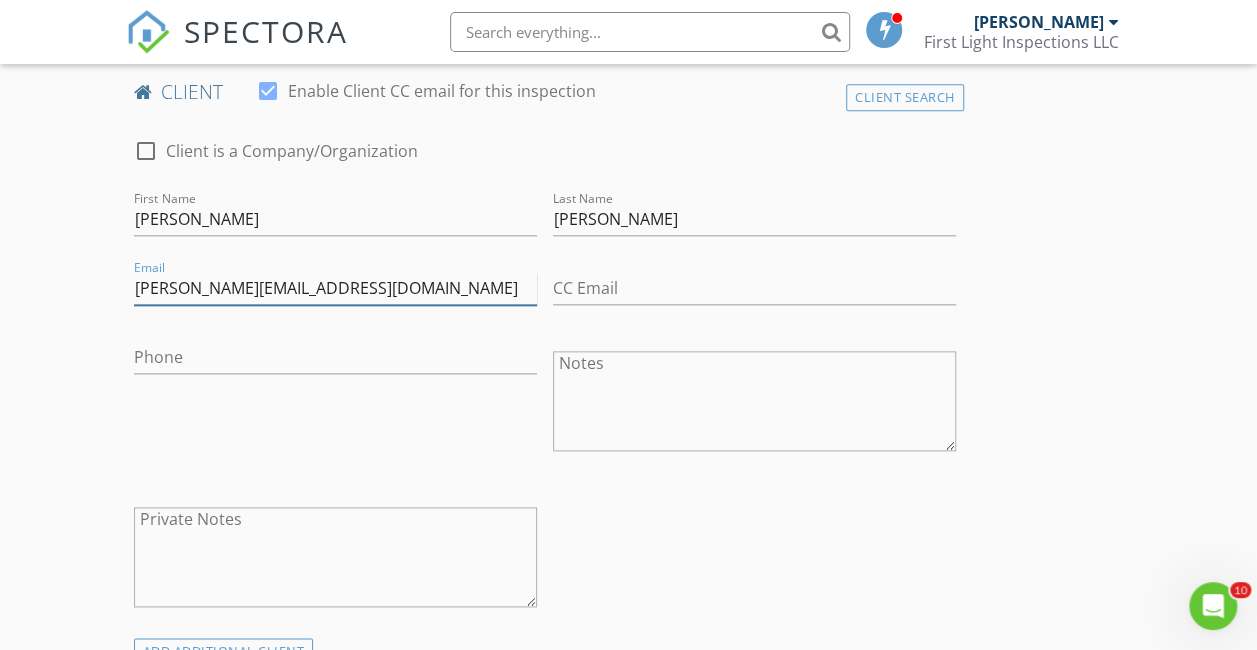 type on "elizabeth.currie11251@gmail.com" 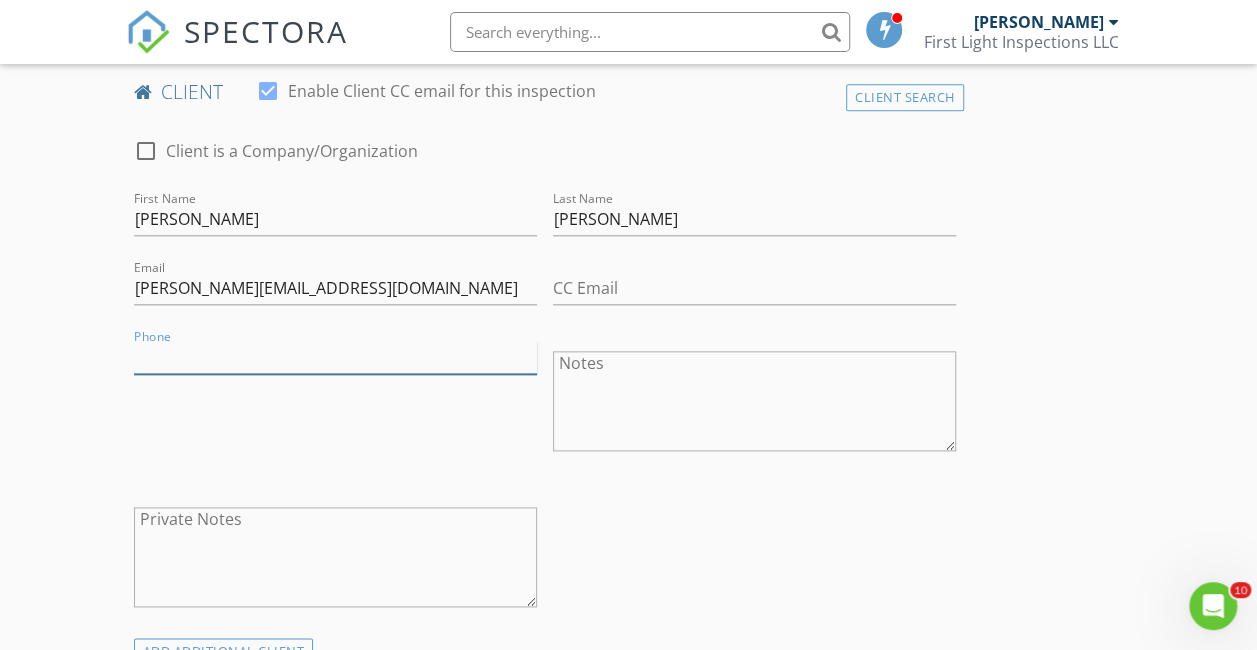 click on "Phone" at bounding box center [335, 357] 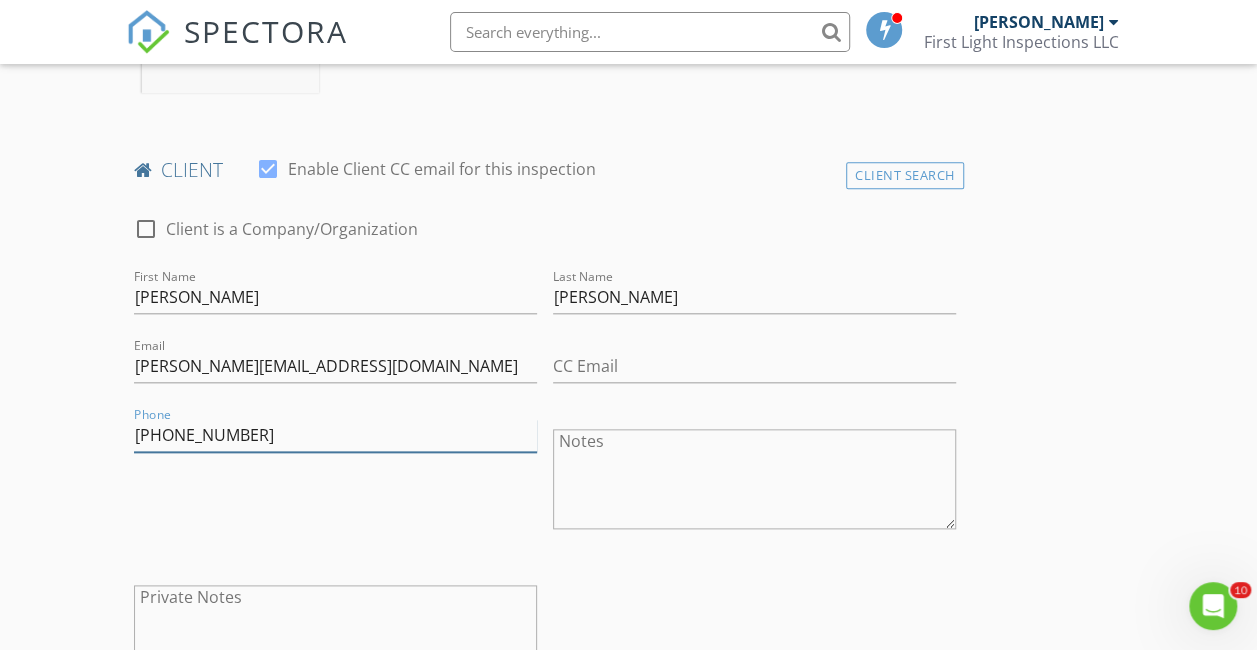 scroll, scrollTop: 934, scrollLeft: 0, axis: vertical 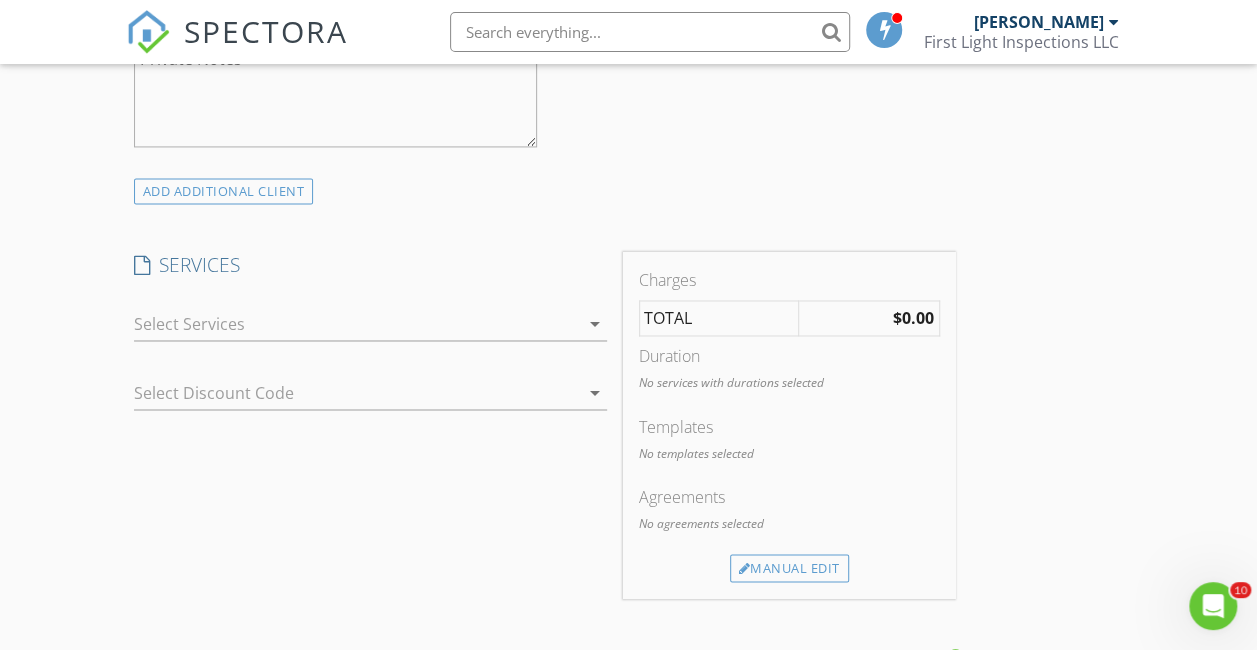 type on "207-333-7587" 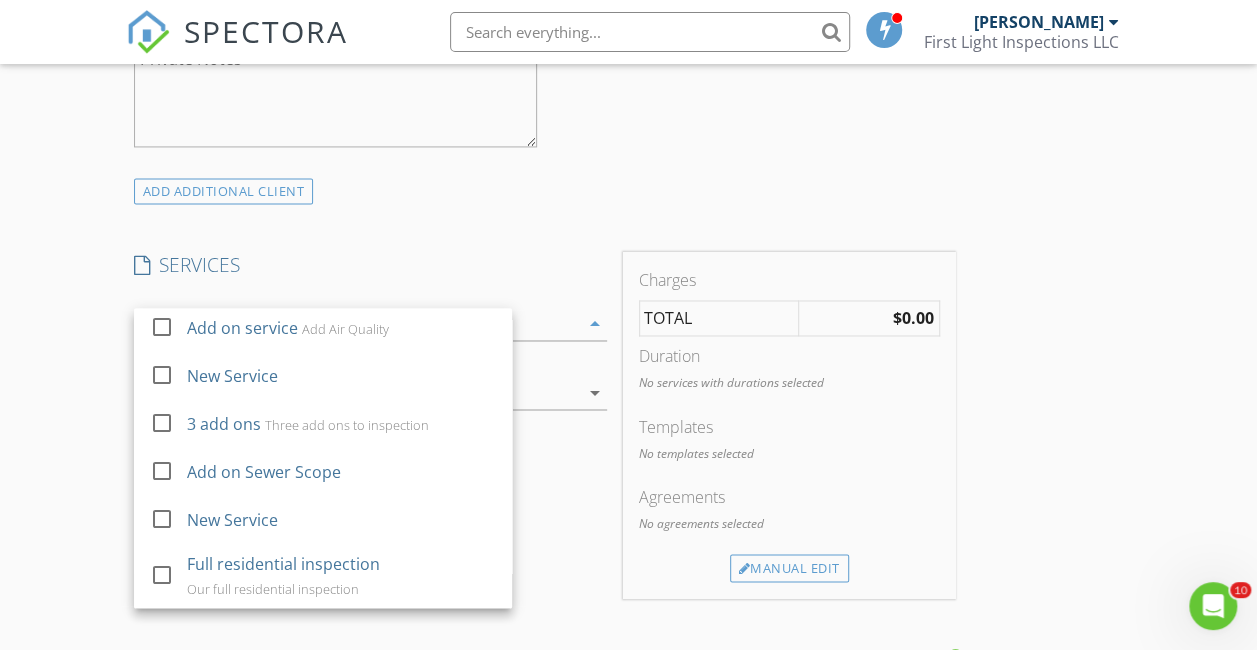 scroll, scrollTop: 969, scrollLeft: 0, axis: vertical 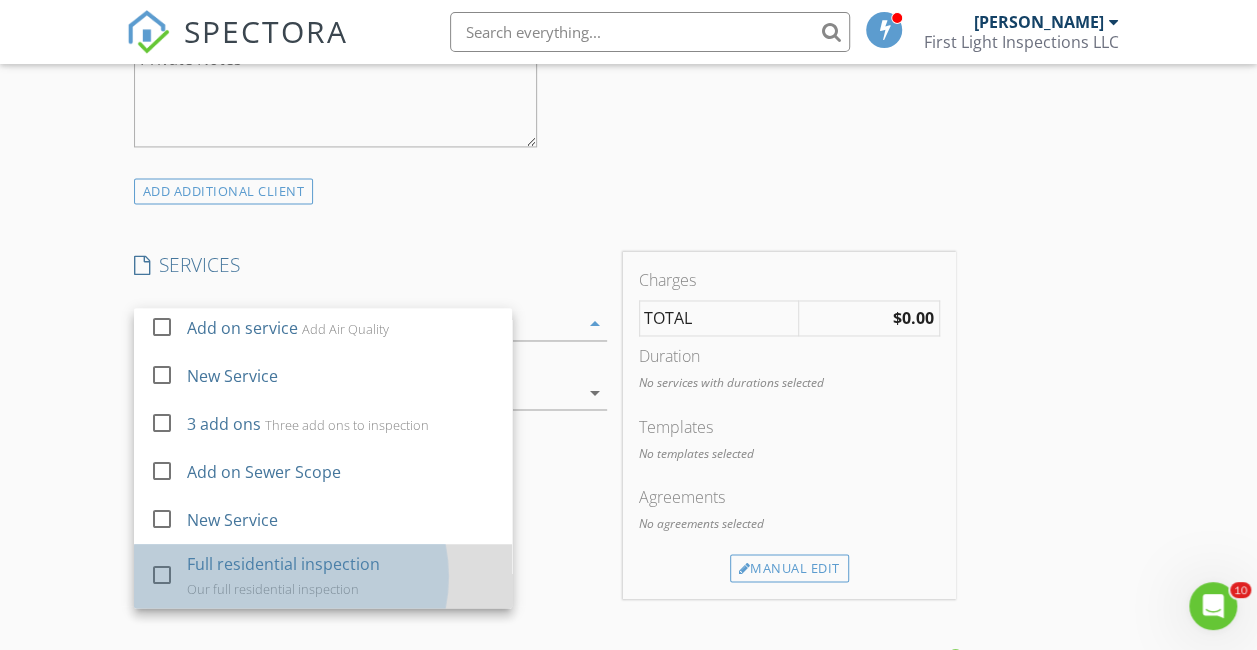 click on "Full residential inspection" at bounding box center [283, 564] 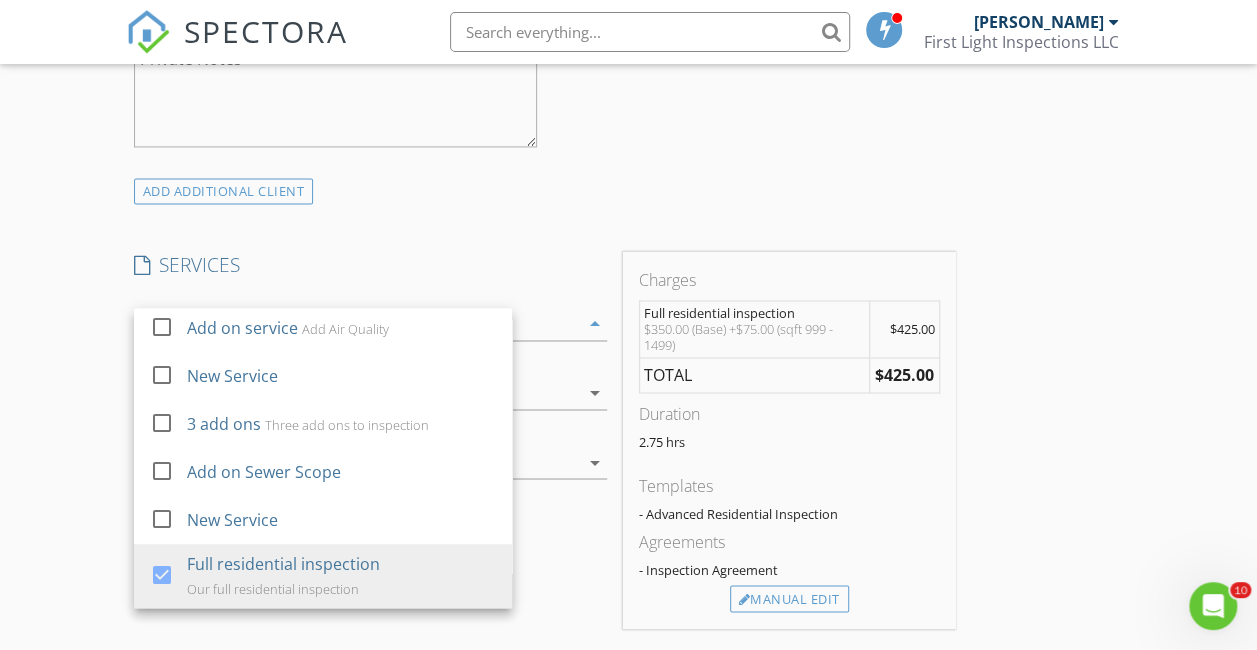 click on "INSPECTOR(S)
check_box   Nathan Belcher   PRIMARY   Nathan Belcher arrow_drop_down   check_box_outline_blank Nathan Belcher specifically requested
Date/Time
07/17/2025 2:00 PM
Location
Address Search       Address 152 Bradman St   Unit   City Auburn   State ME   Zip 04210   County Androscoggin     Square Feet 1100   Year Built 1920   Foundation arrow_drop_down     Nathan Belcher     61.9 miles     (an hour)
client
check_box Enable Client CC email for this inspection   Client Search     check_box_outline_blank Client is a Company/Organization     First Name Elizabeth   Last Name Currie   Email elizabeth.currie11251@gmail.com   CC Email   Phone 207-333-7587           Notes   Private Notes
ADD ADDITIONAL client
SERVICES
check_box_outline_blank     check_box_outline_blank" at bounding box center (629, 433) 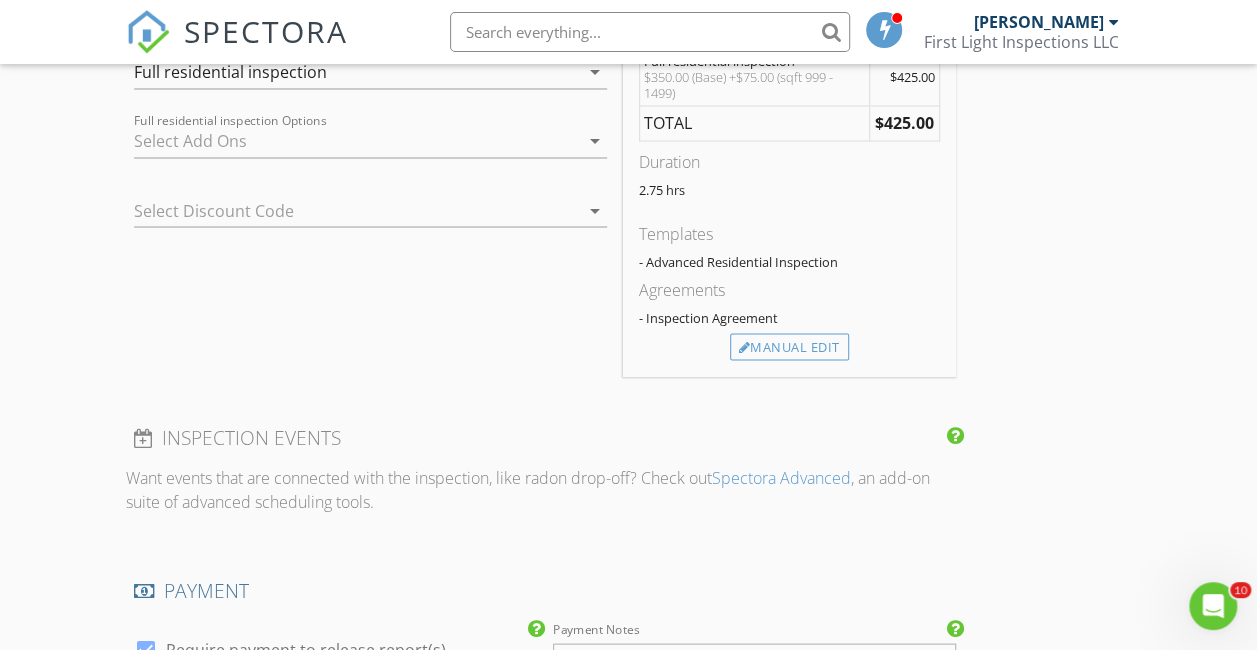 scroll, scrollTop: 1835, scrollLeft: 0, axis: vertical 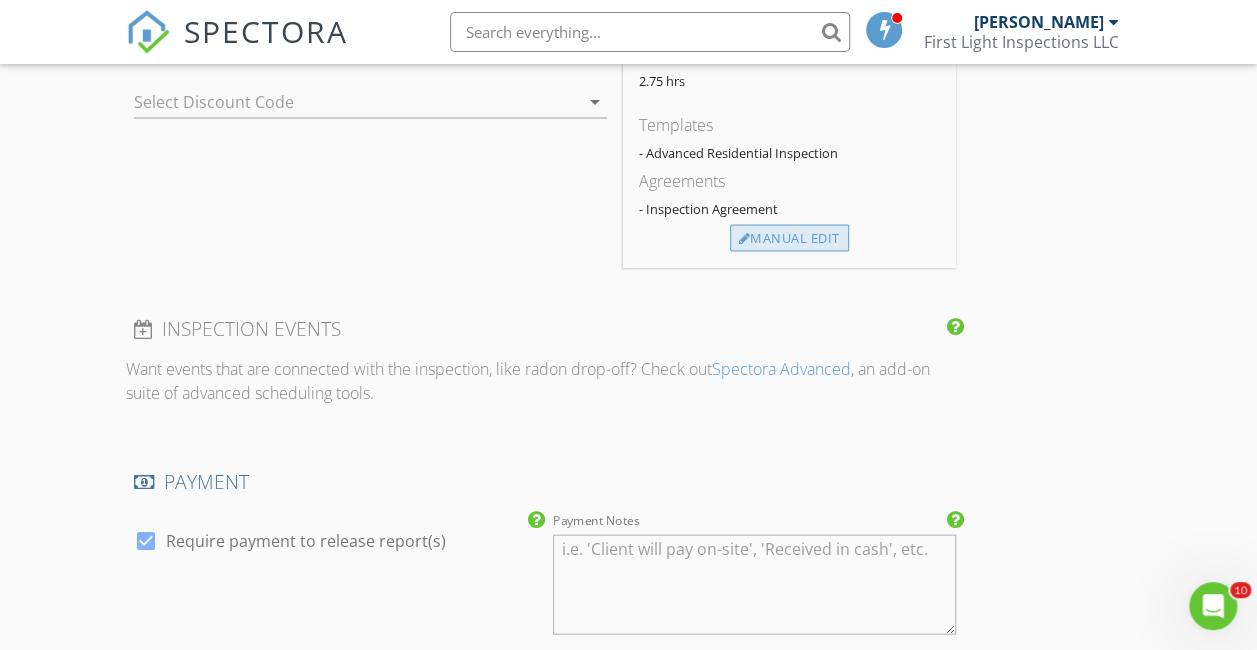 click on "Manual Edit" at bounding box center [789, 238] 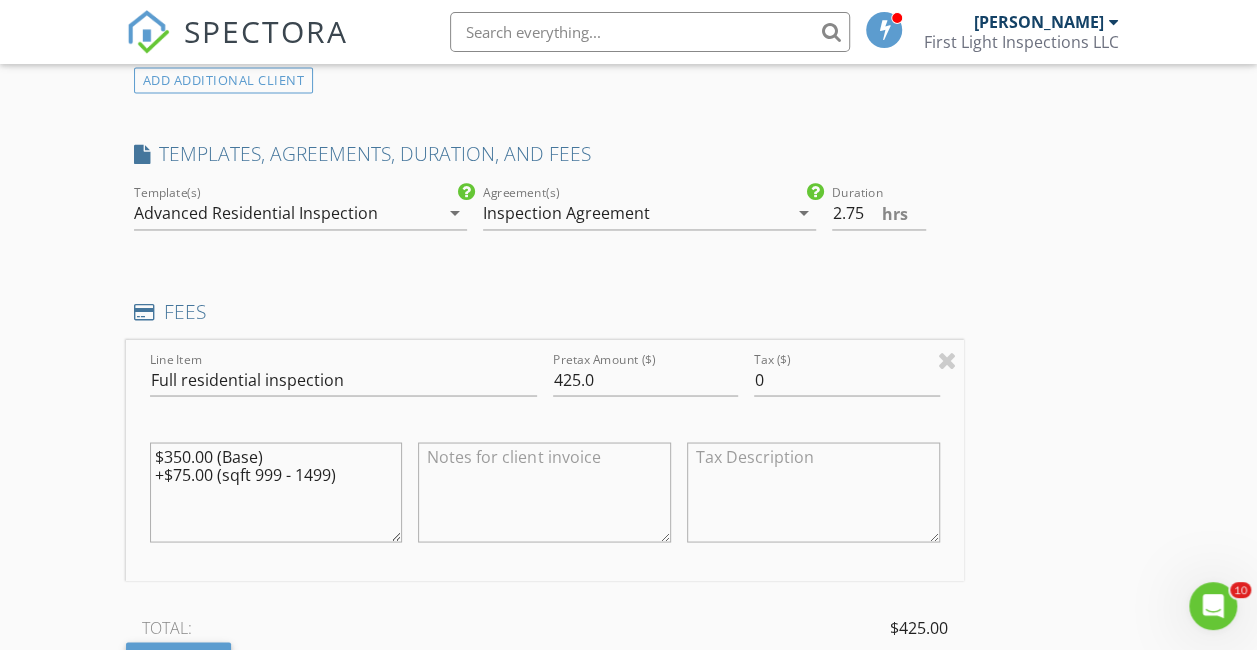 scroll, scrollTop: 1551, scrollLeft: 0, axis: vertical 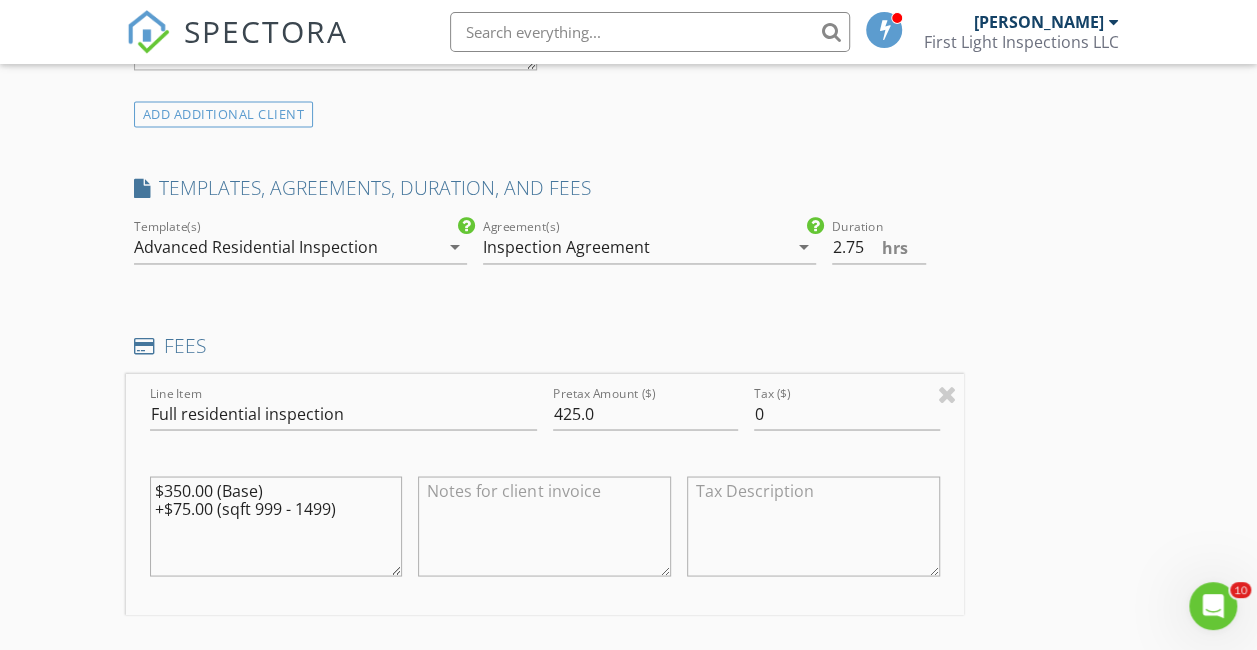 click on "Inspection Agreement" at bounding box center (635, 247) 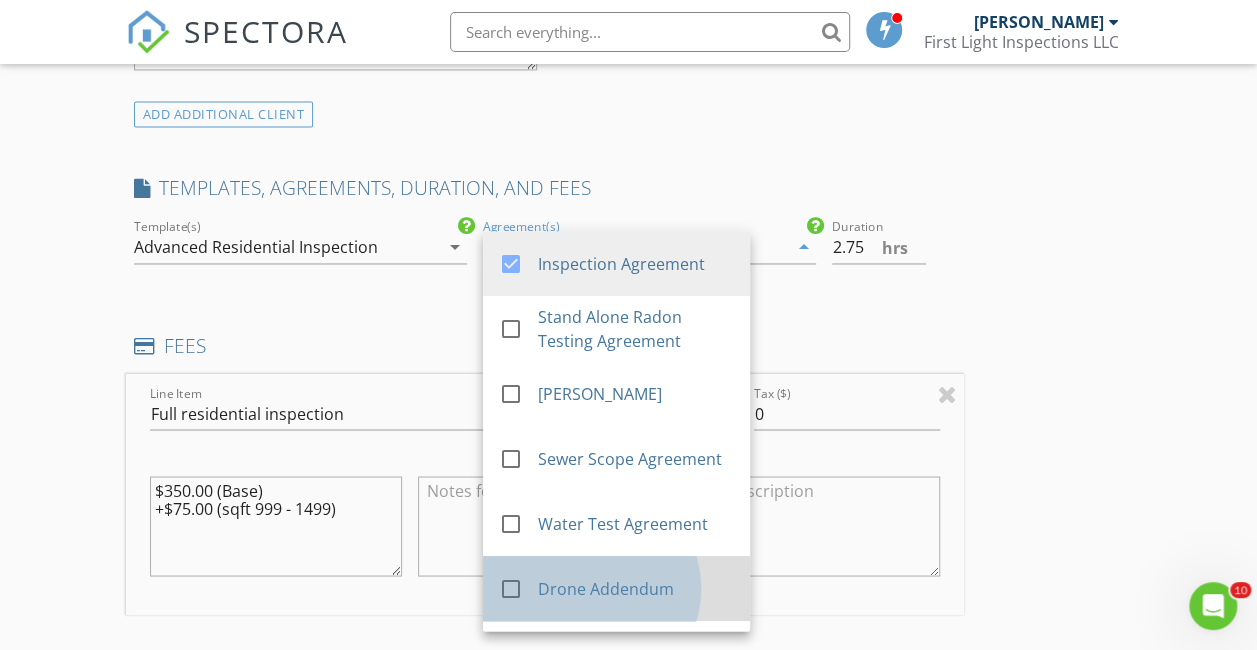 click on "Drone Addendum" at bounding box center [635, 589] 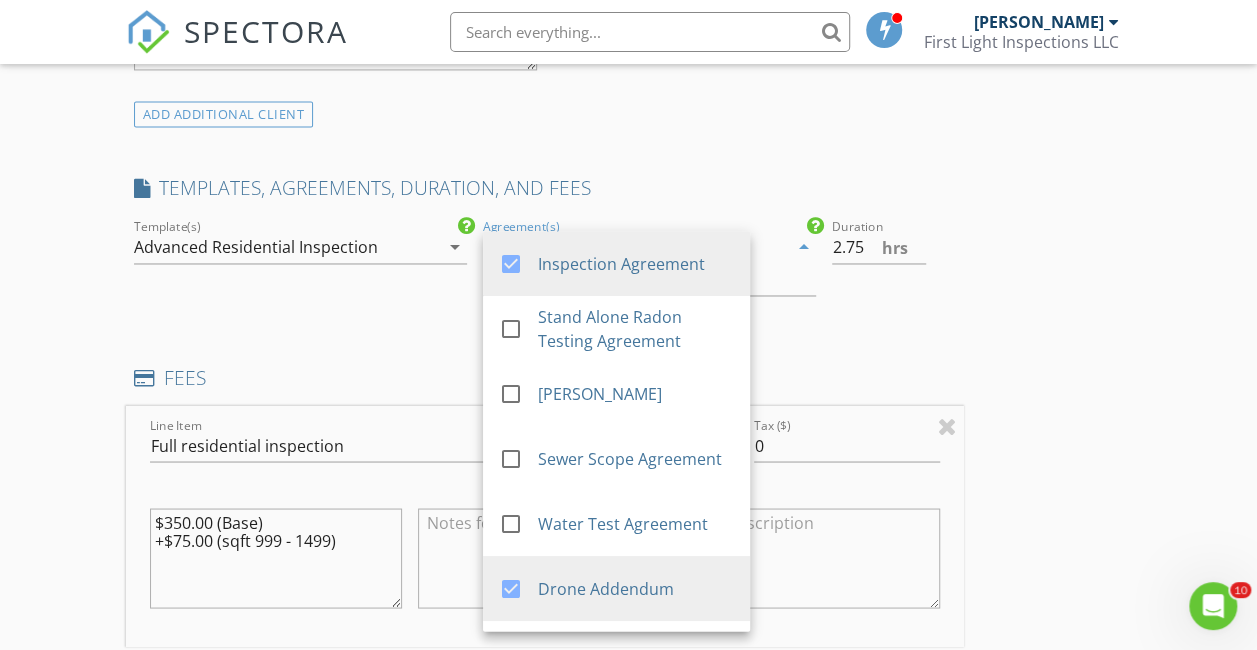 click on "New Inspection
Click here to use the New Order Form
INSPECTOR(S)
check_box   Nathan Belcher   PRIMARY   Nathan Belcher arrow_drop_down   check_box_outline_blank Nathan Belcher specifically requested
Date/Time
07/17/2025 2:00 PM
Location
Address Search       Address 152 Bradman St   Unit   City Auburn   State ME   Zip 04210   County Androscoggin     Square Feet 1100   Year Built 1920   Foundation arrow_drop_down     Nathan Belcher     61.9 miles     (an hour)
client
check_box Enable Client CC email for this inspection   Client Search     check_box_outline_blank Client is a Company/Organization     First Name Elizabeth   Last Name Currie   Email elizabeth.currie11251@gmail.com   CC Email   Phone 207-333-7587           Notes   Private Notes
ADD ADDITIONAL client
check_box_outline_blank" at bounding box center (628, 432) 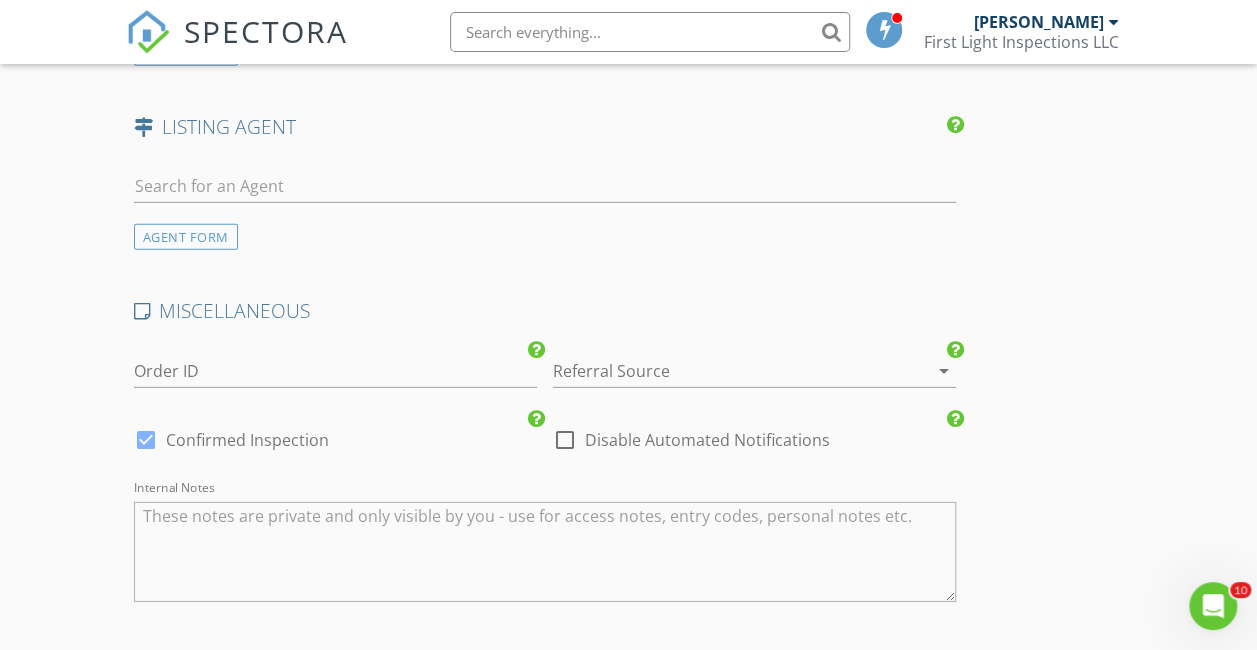 scroll, scrollTop: 3191, scrollLeft: 0, axis: vertical 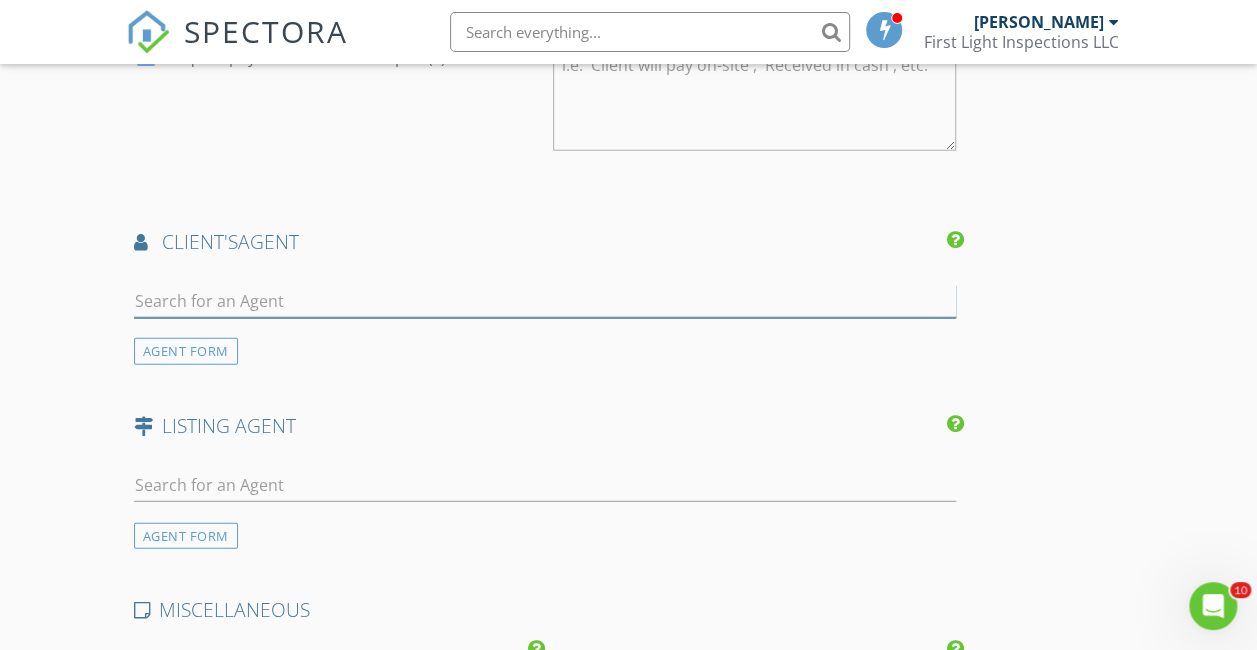 click at bounding box center (545, 301) 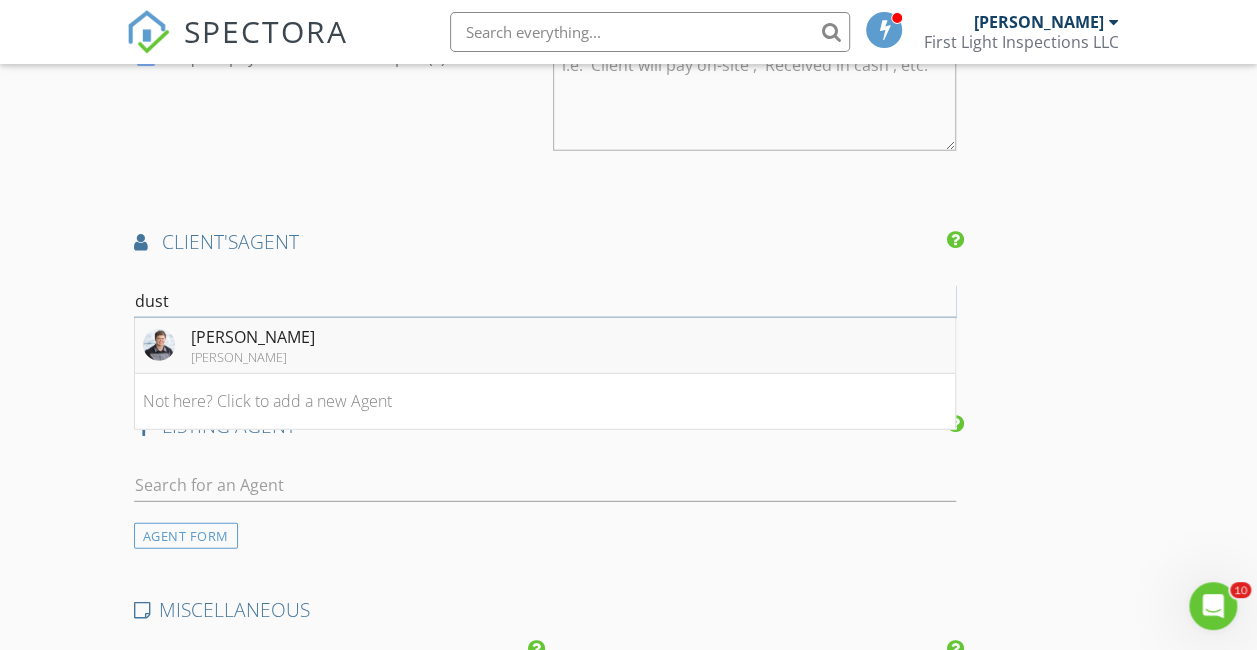 type on "dust" 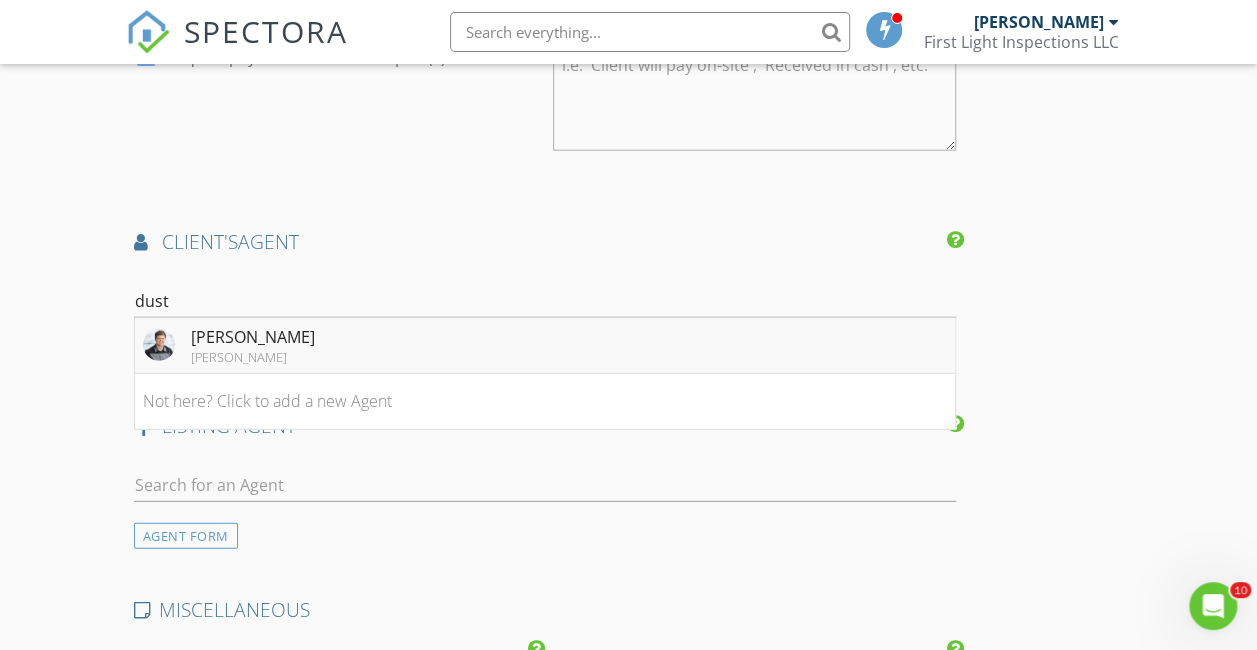 click on "Dustin Larochelle" at bounding box center (253, 337) 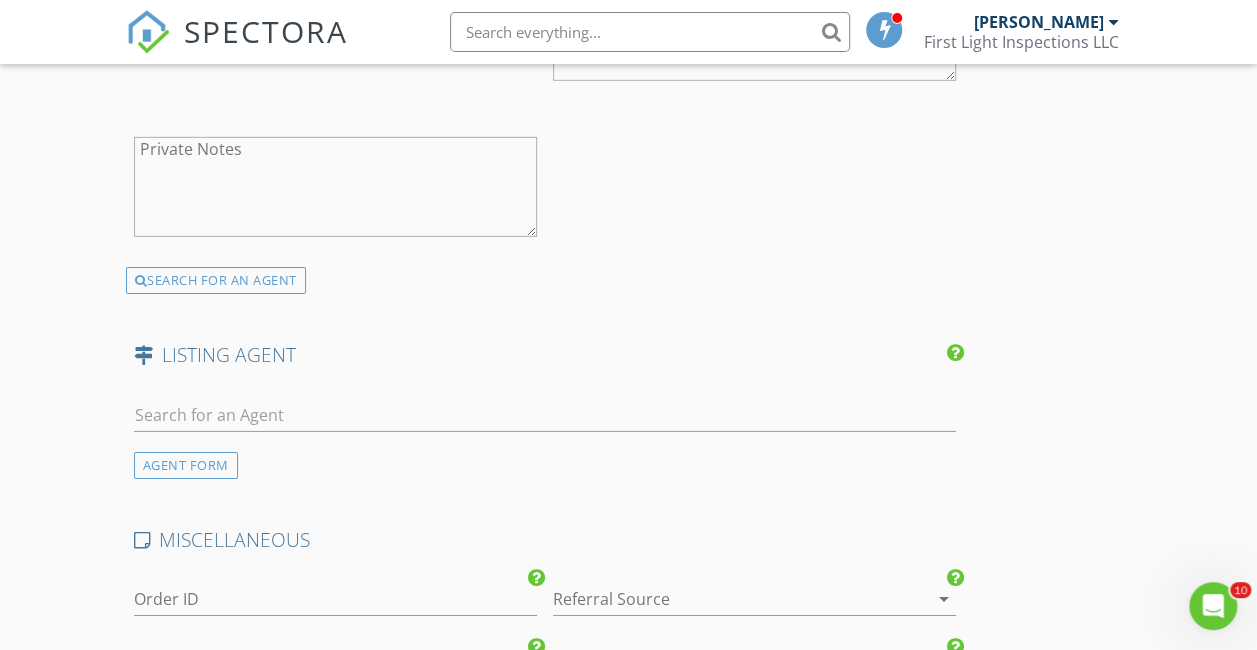 scroll, scrollTop: 3093, scrollLeft: 0, axis: vertical 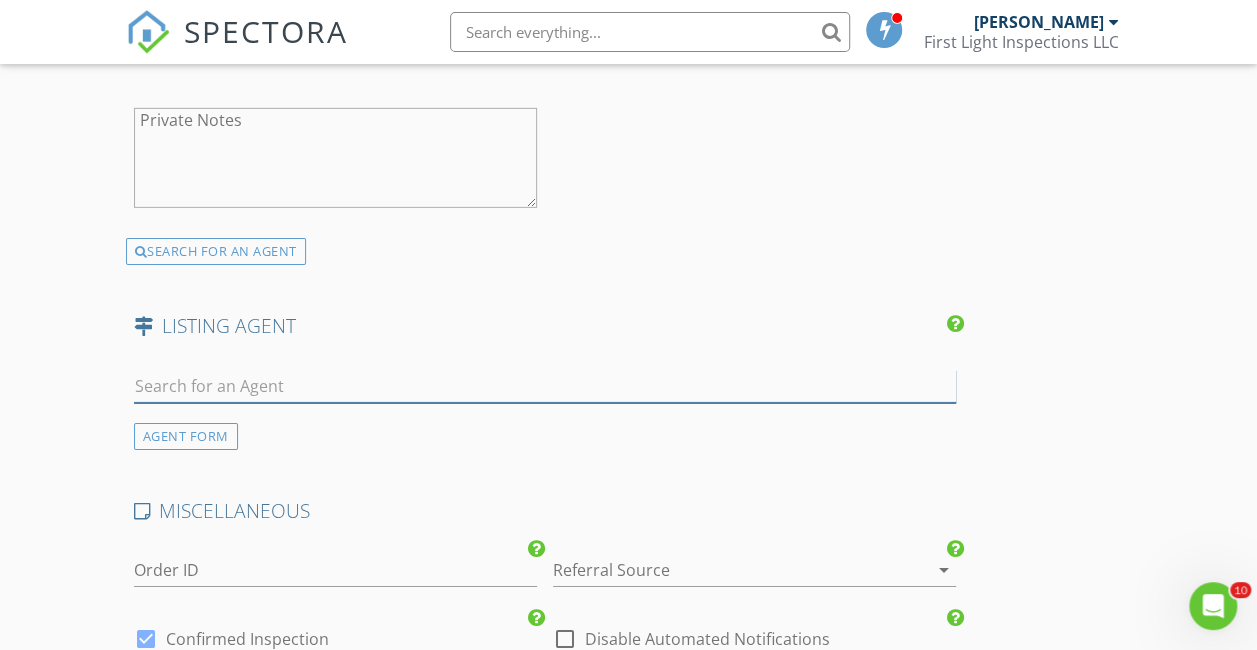 click at bounding box center (545, 386) 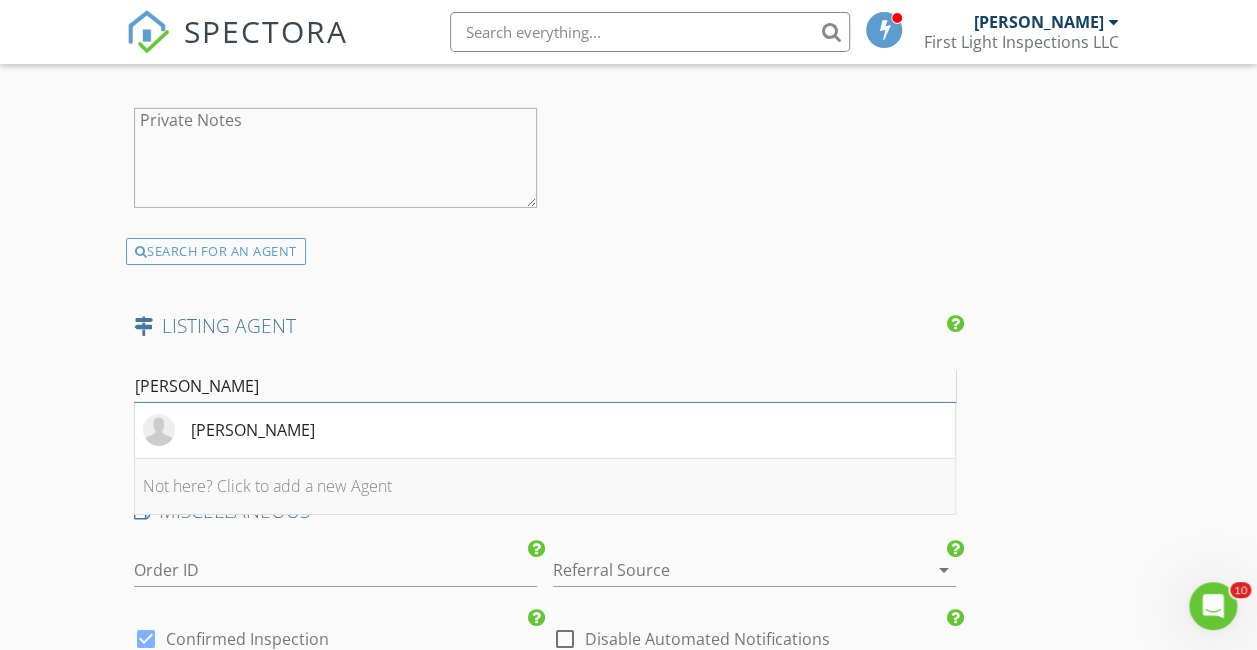 type on "heather" 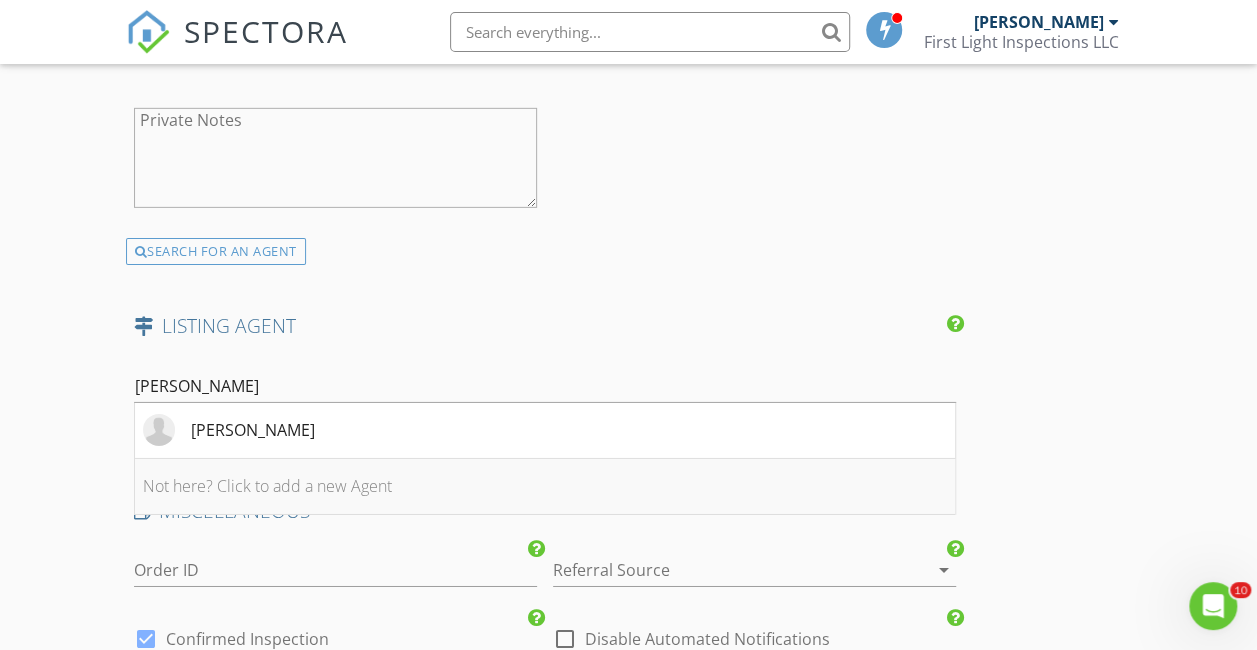 click on "Not here? Click to add a new Agent" at bounding box center (545, 487) 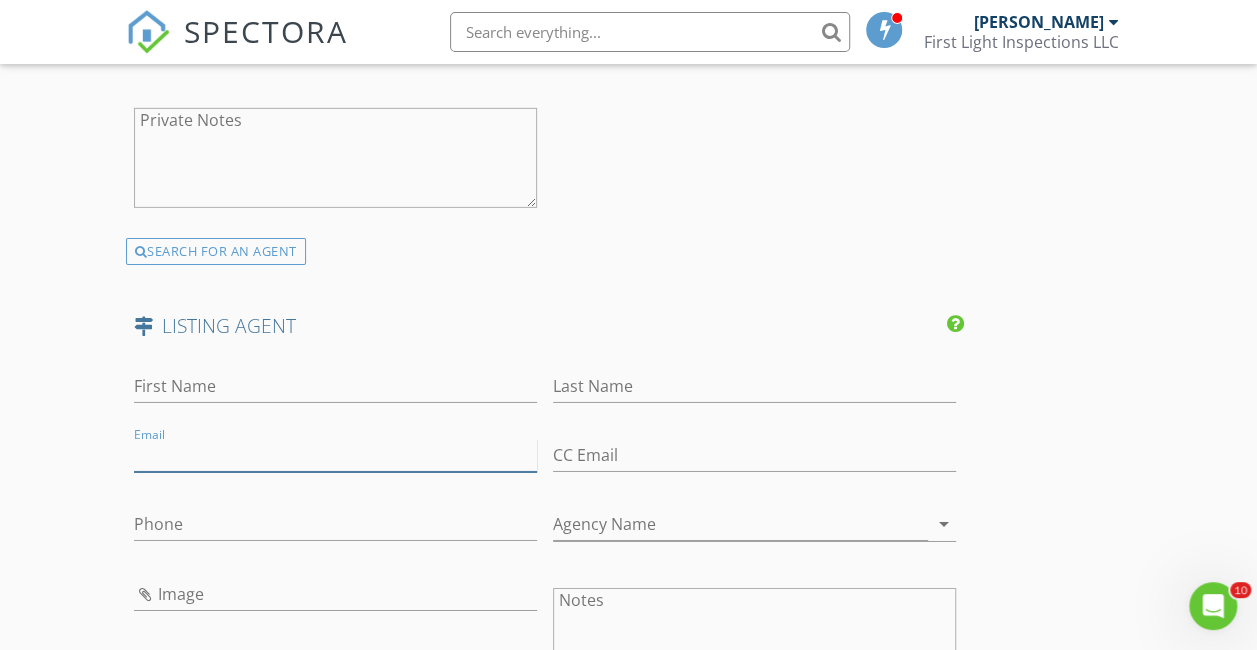 click on "Email" at bounding box center (335, 455) 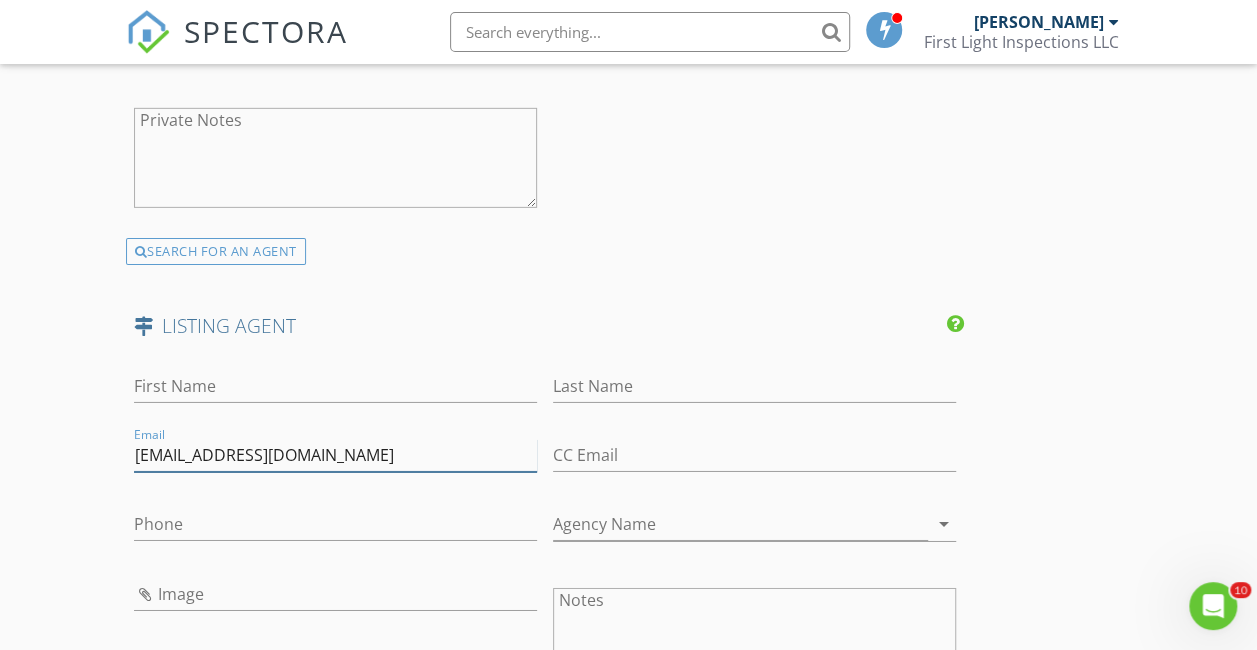 type on "hgottlieb@whrhomes.com" 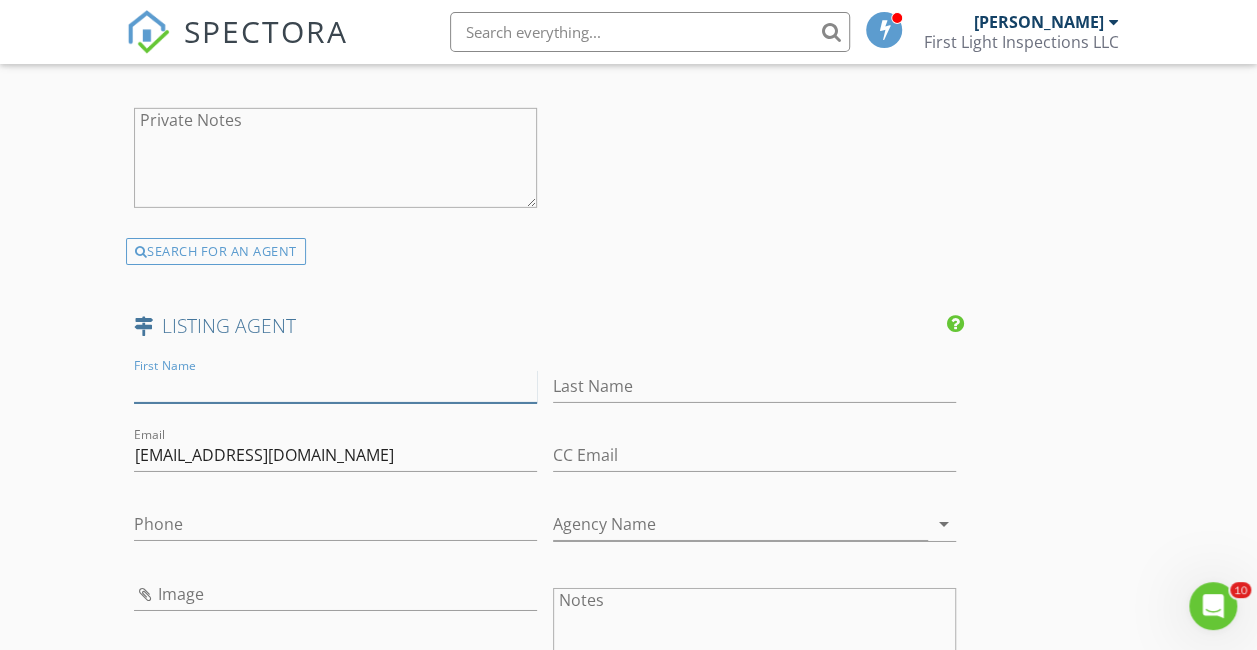 click on "First Name" at bounding box center (335, 386) 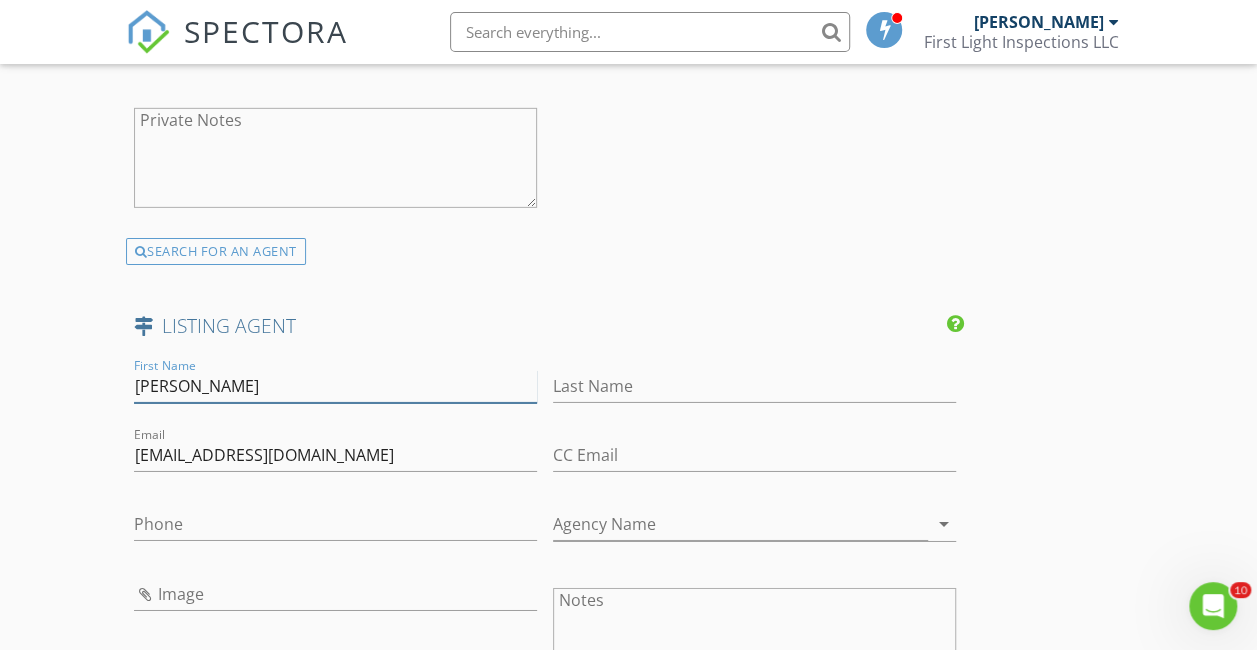 type on "Heather" 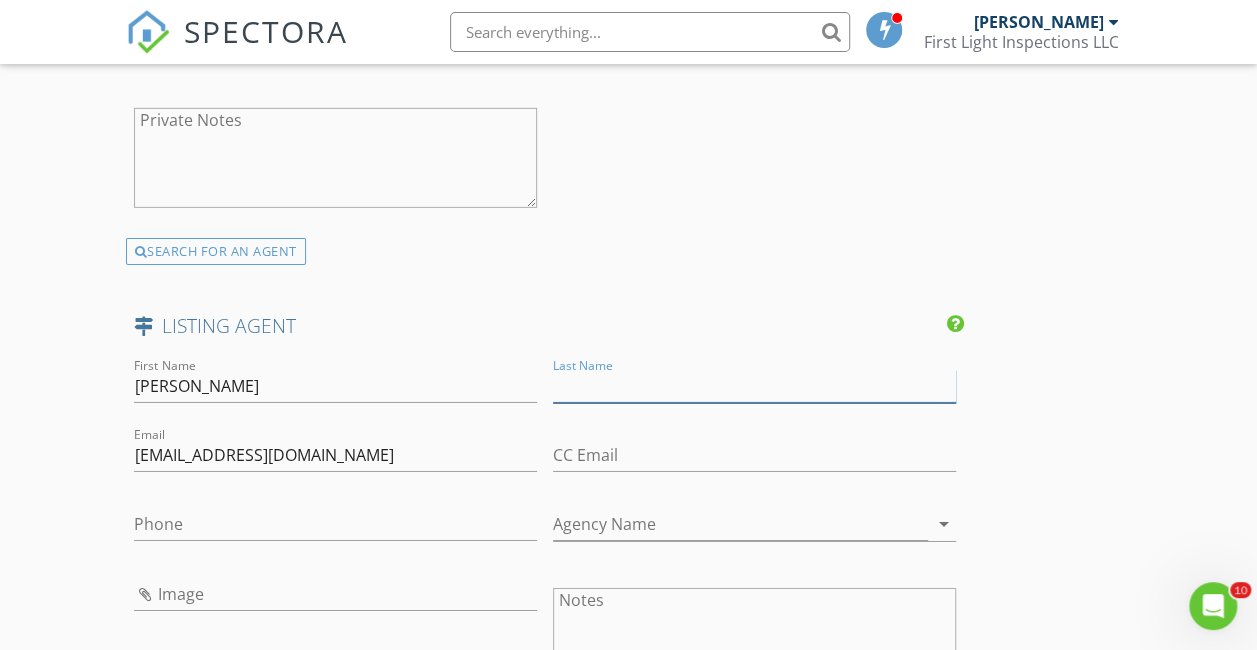 type on "B" 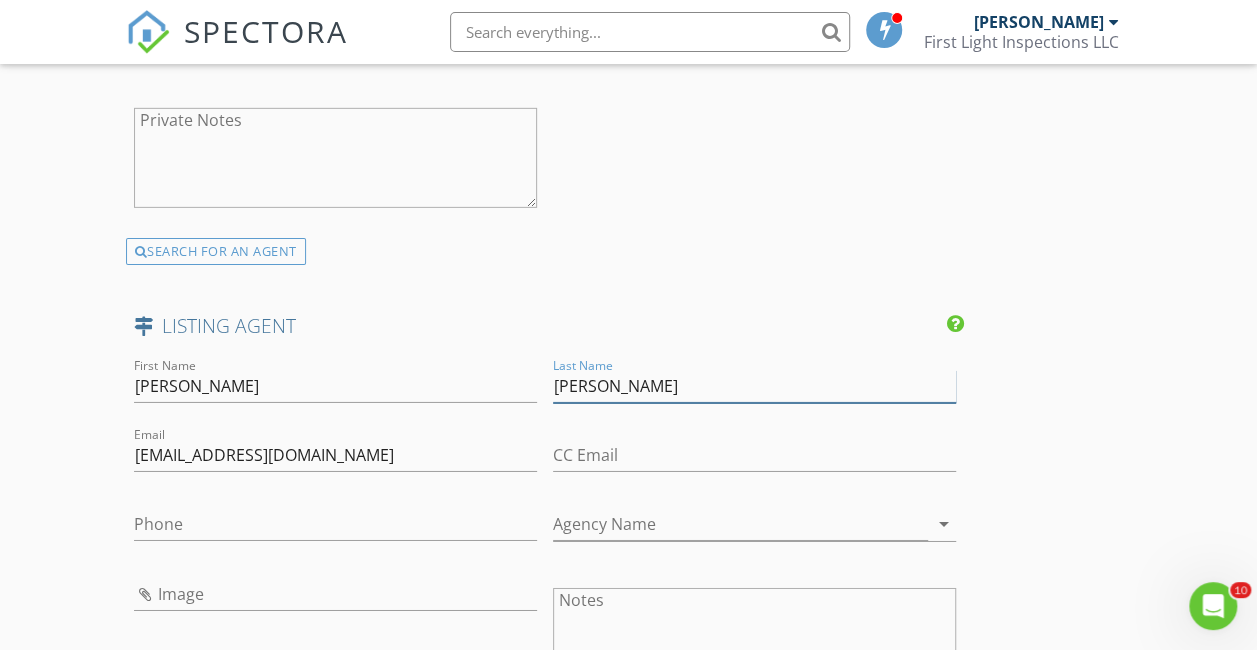 type on "Gottlieb" 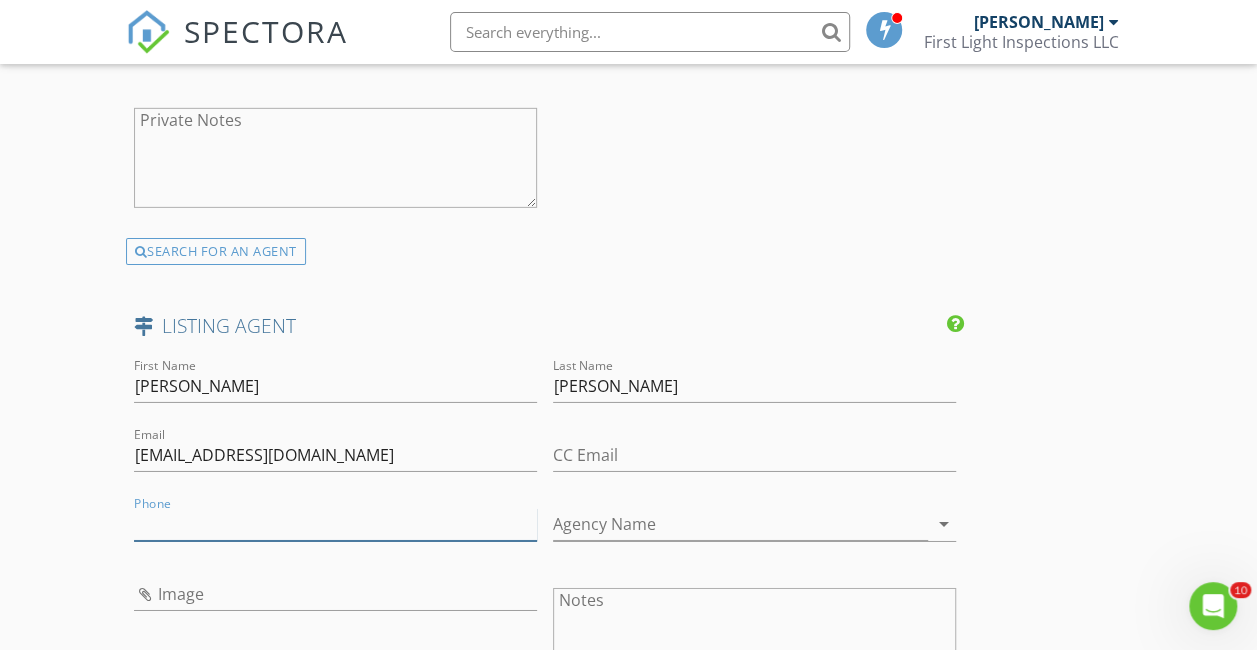 paste on "207-837-8913" 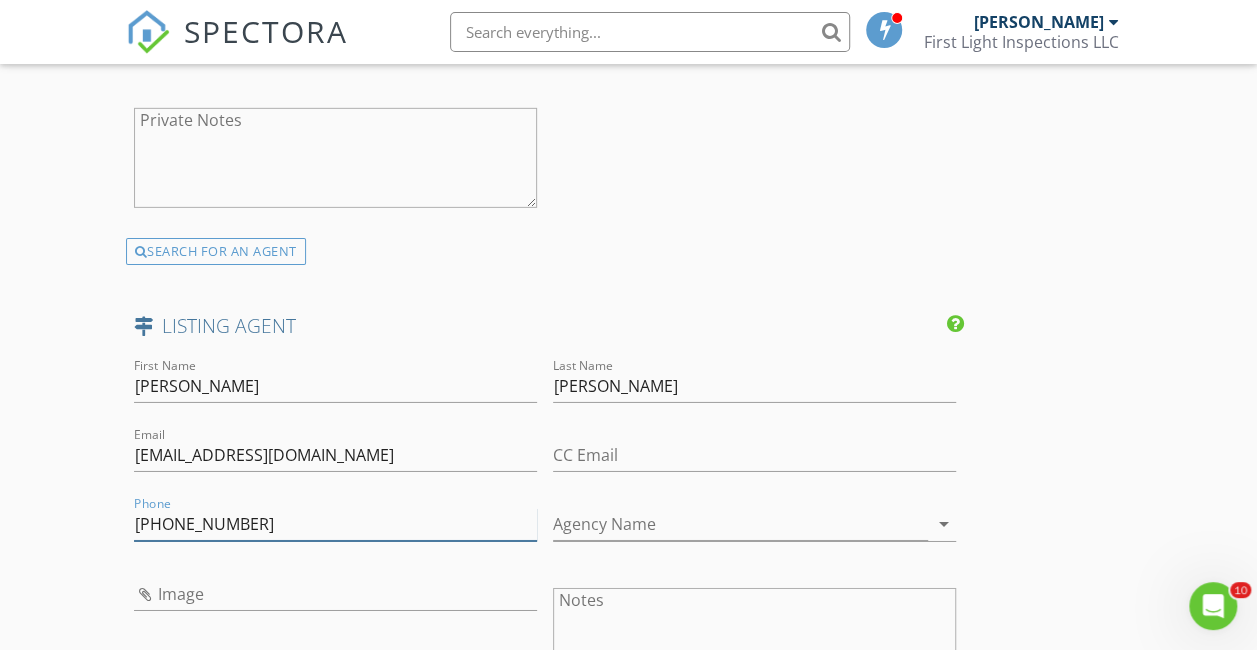 type on "207-837-8913" 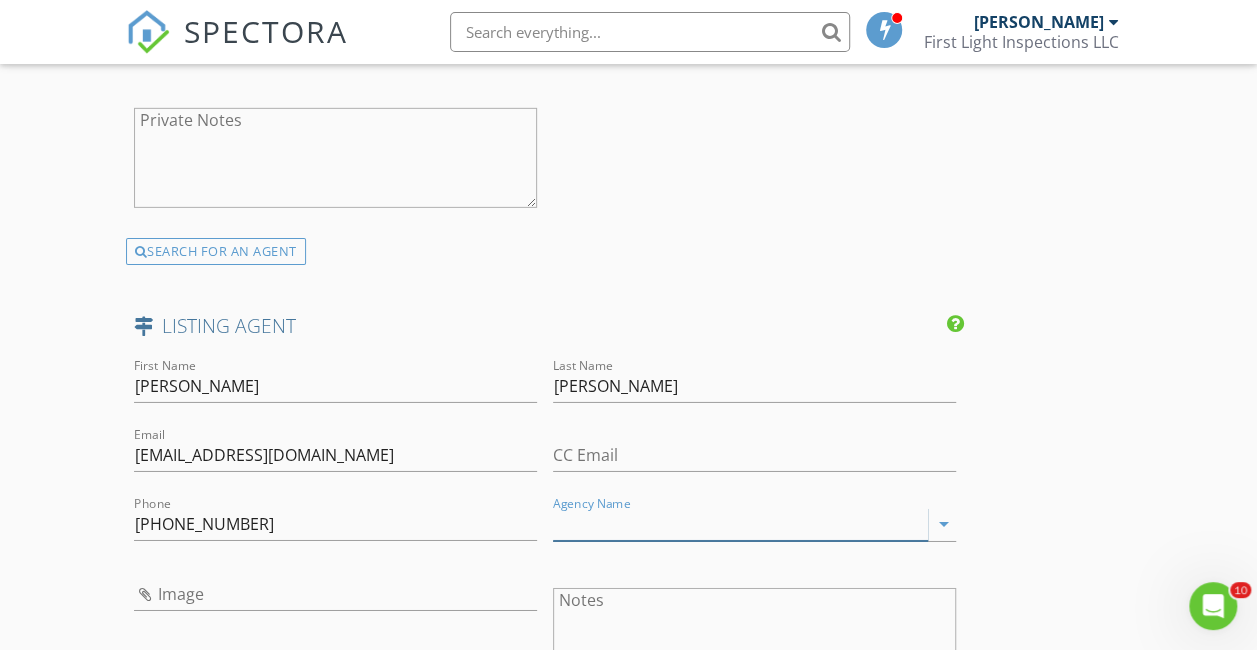 click on "Agency Name" at bounding box center [740, 524] 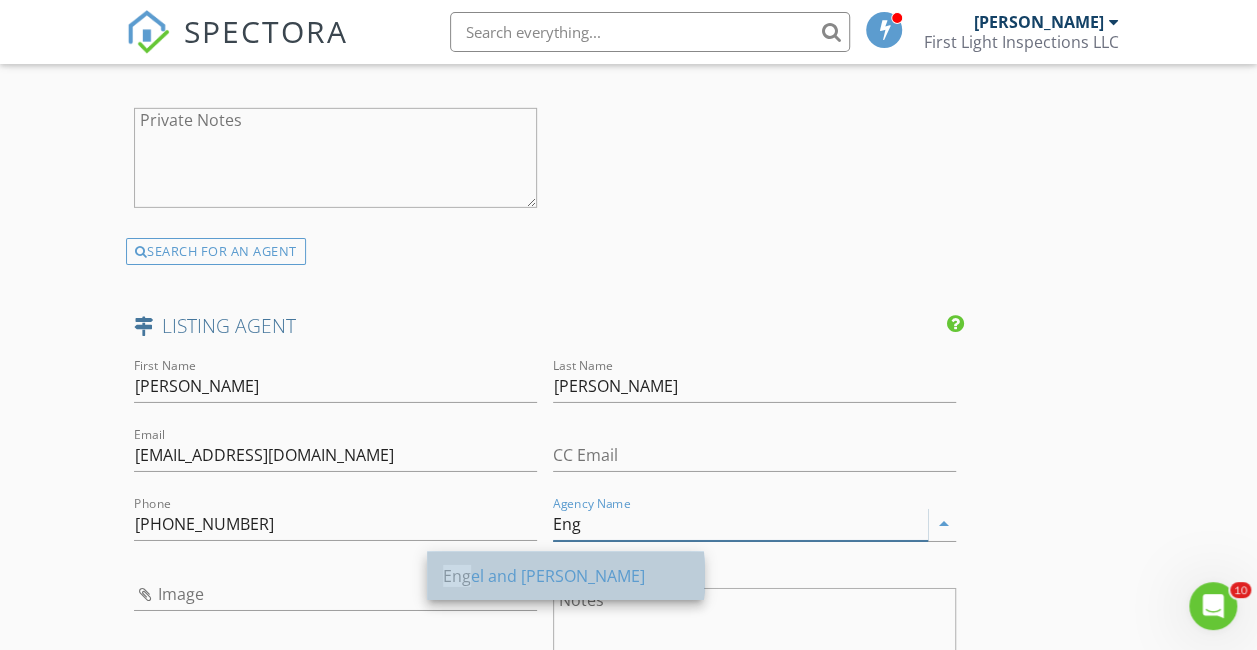 click on "Eng el and Volkers" at bounding box center [565, 576] 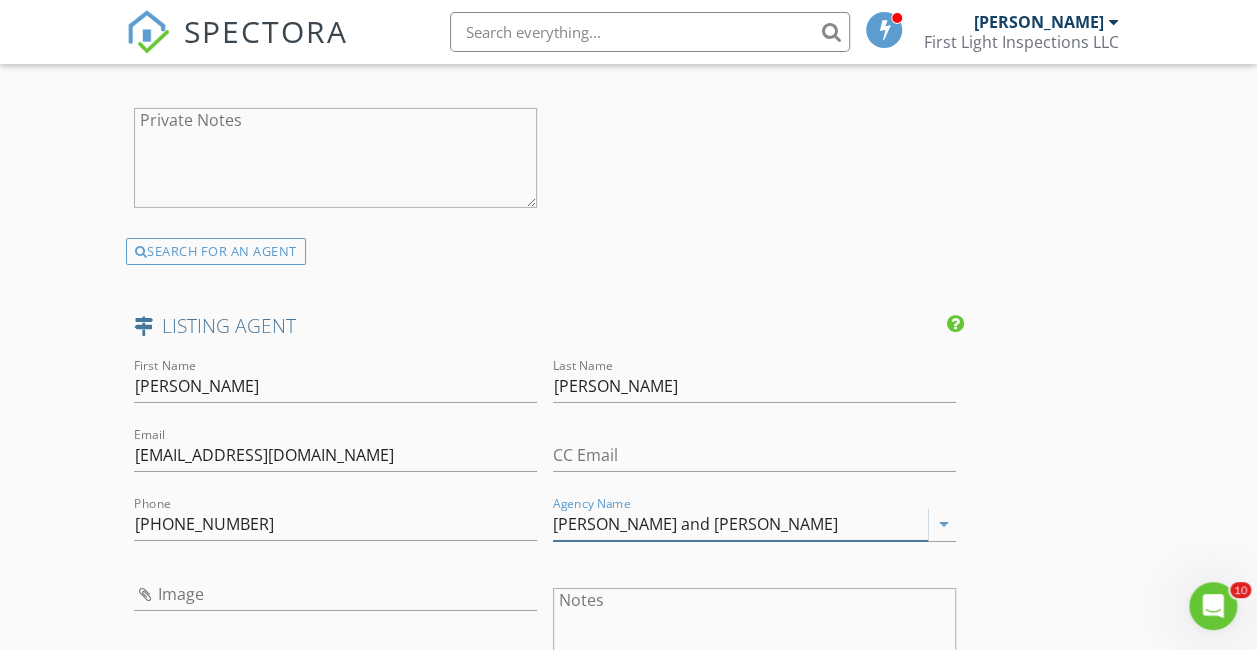 type on "Engel and Volkers" 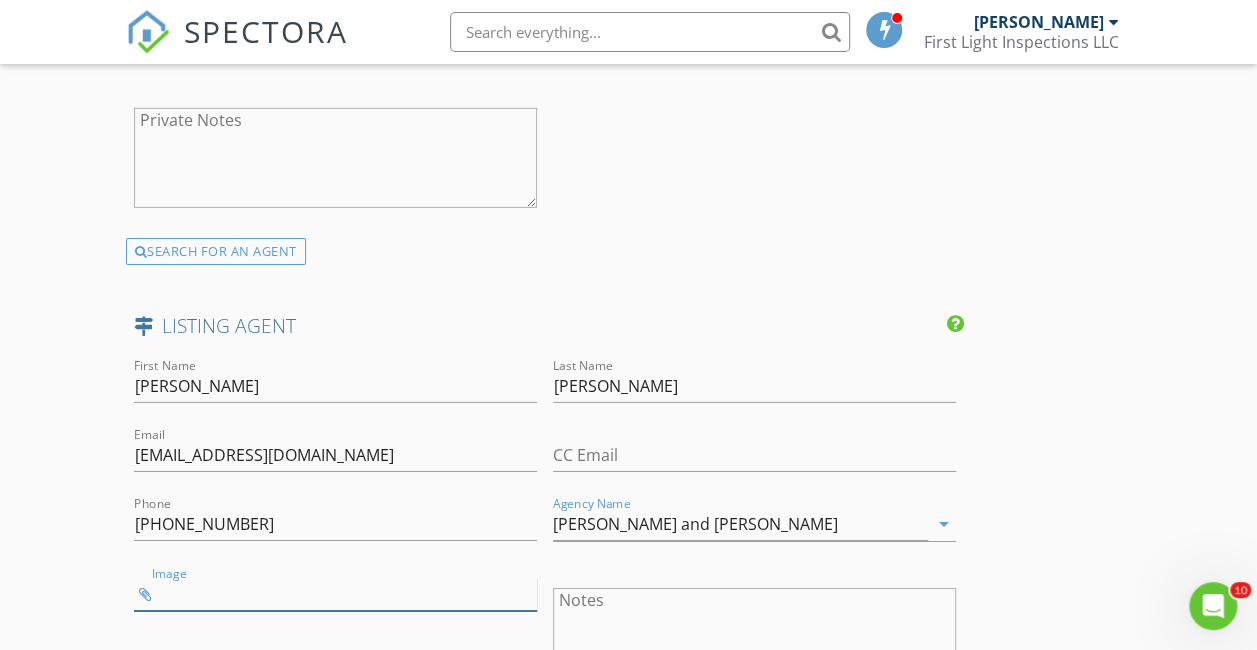 click at bounding box center (335, 594) 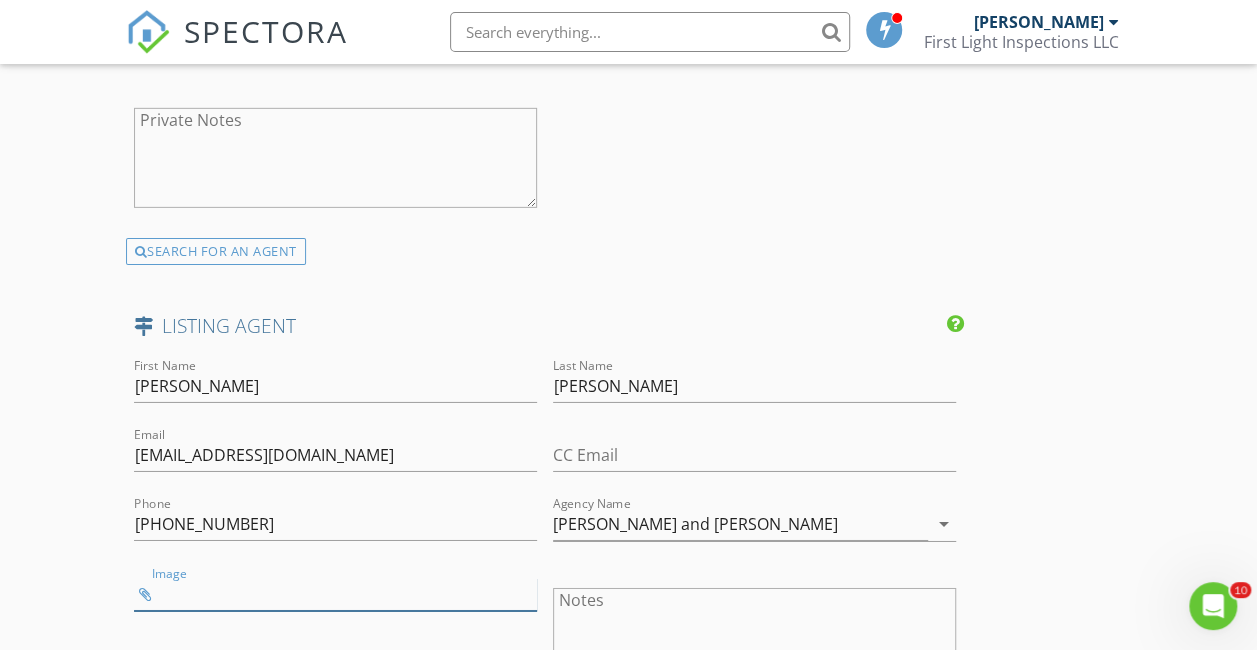 type on "20181112141132346048000000.jpg" 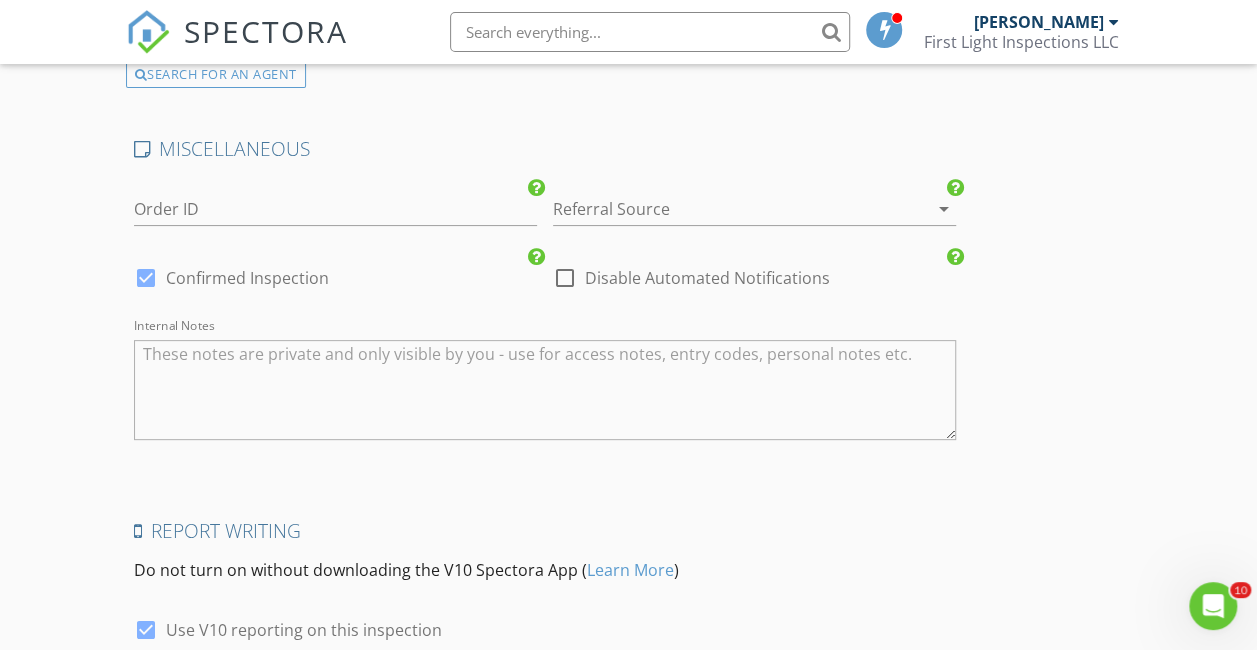 scroll, scrollTop: 4096, scrollLeft: 0, axis: vertical 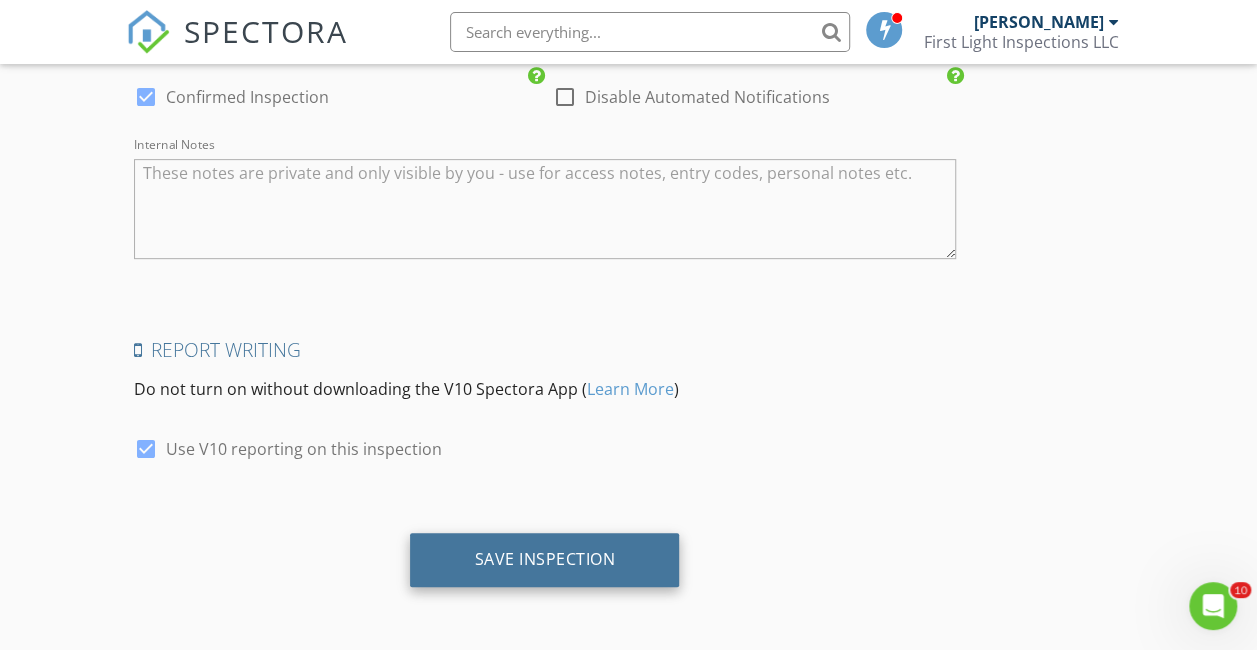click on "Save Inspection" at bounding box center [544, 559] 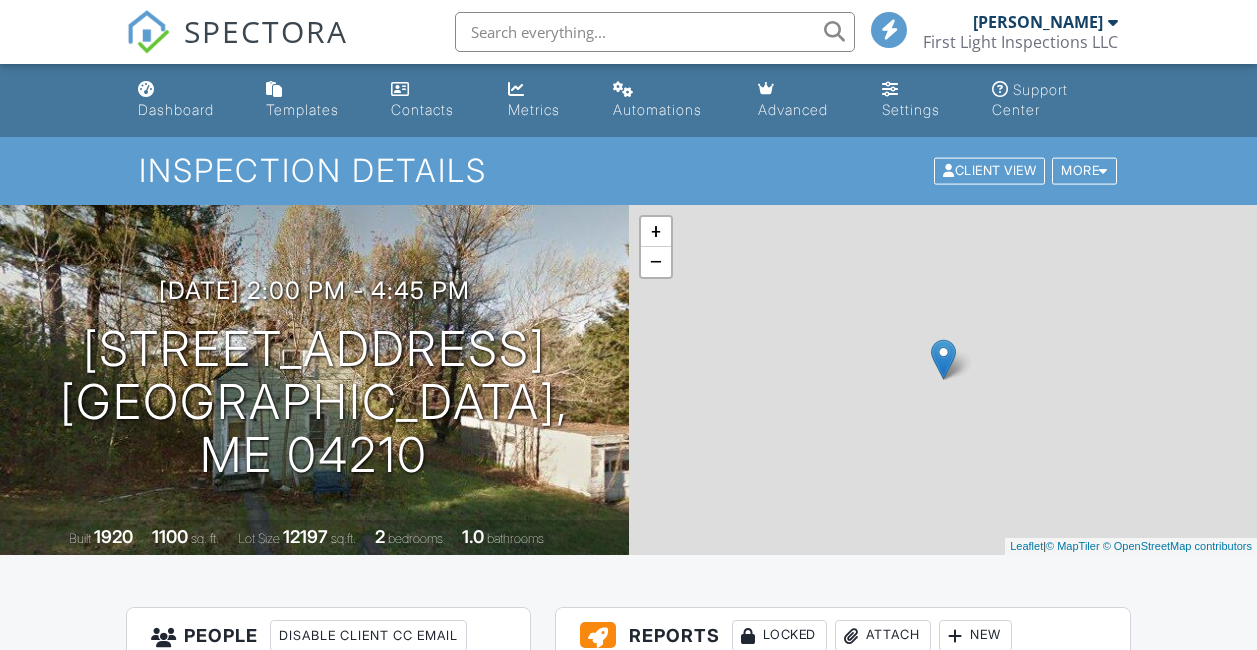 scroll, scrollTop: 0, scrollLeft: 0, axis: both 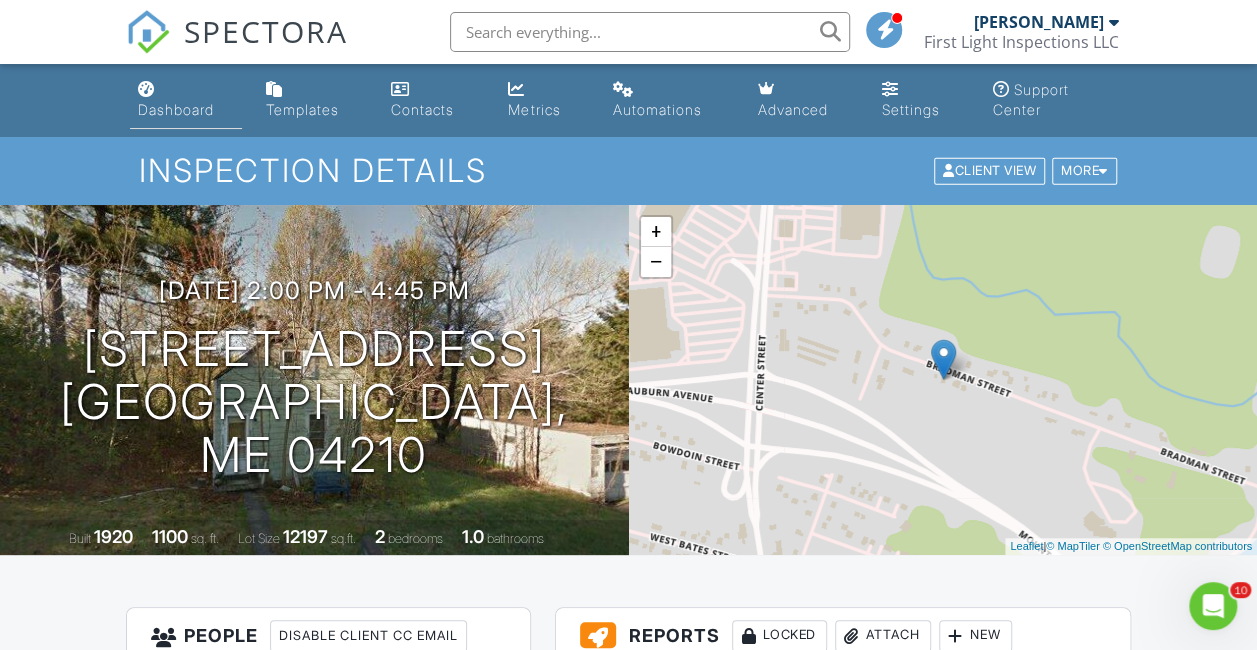 click on "Dashboard" at bounding box center [176, 109] 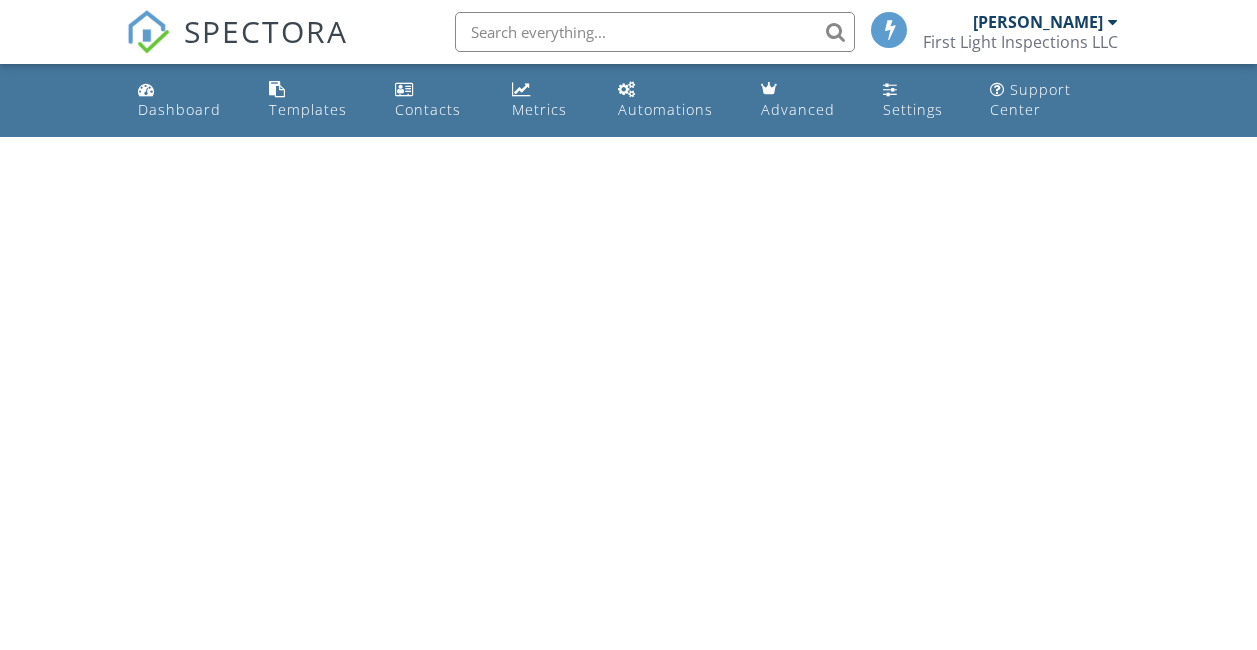 scroll, scrollTop: 0, scrollLeft: 0, axis: both 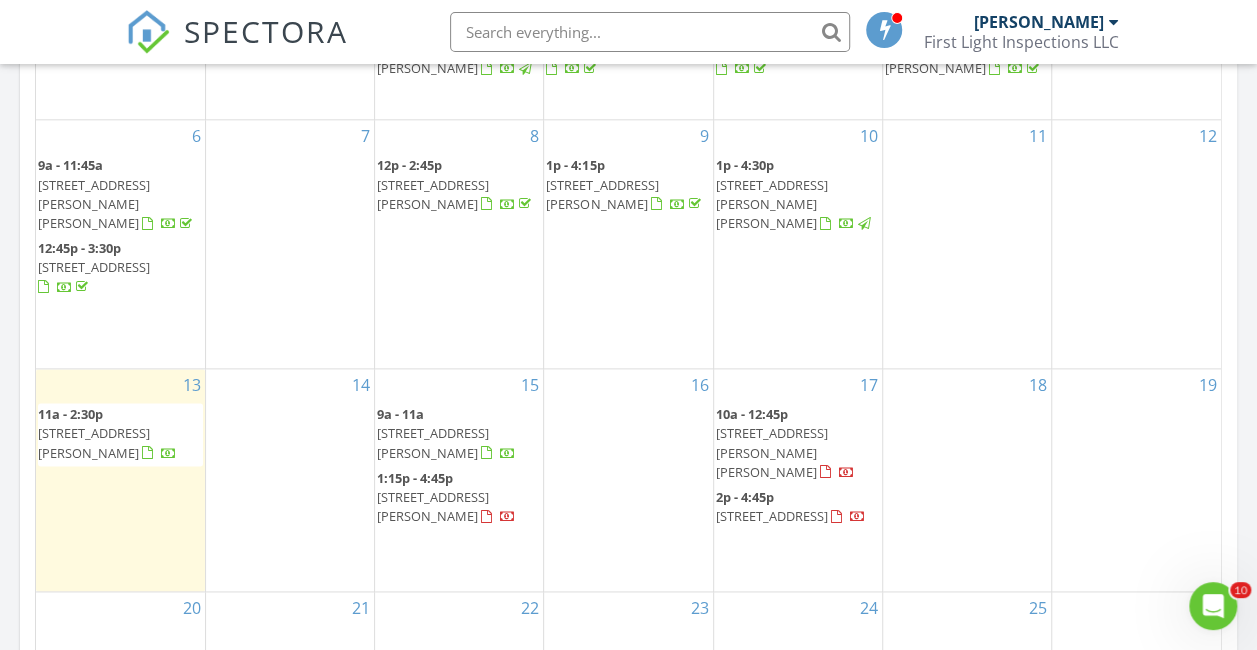 click on "10a - 12:45p" at bounding box center [752, 414] 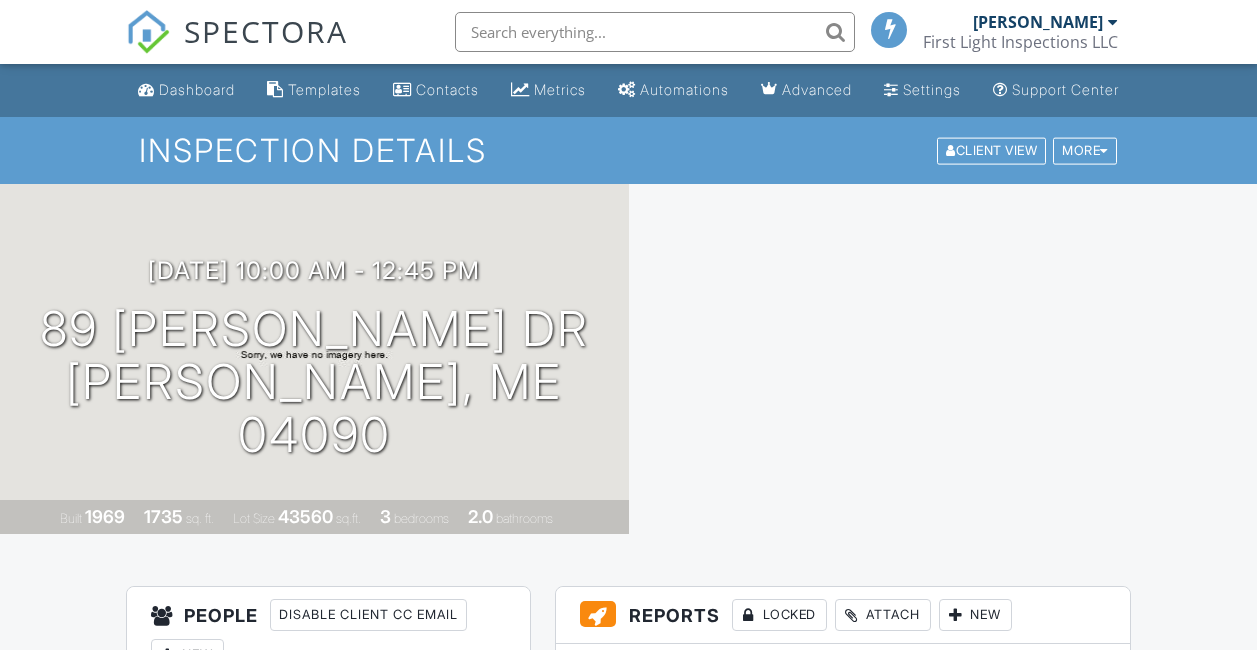 scroll, scrollTop: 0, scrollLeft: 0, axis: both 